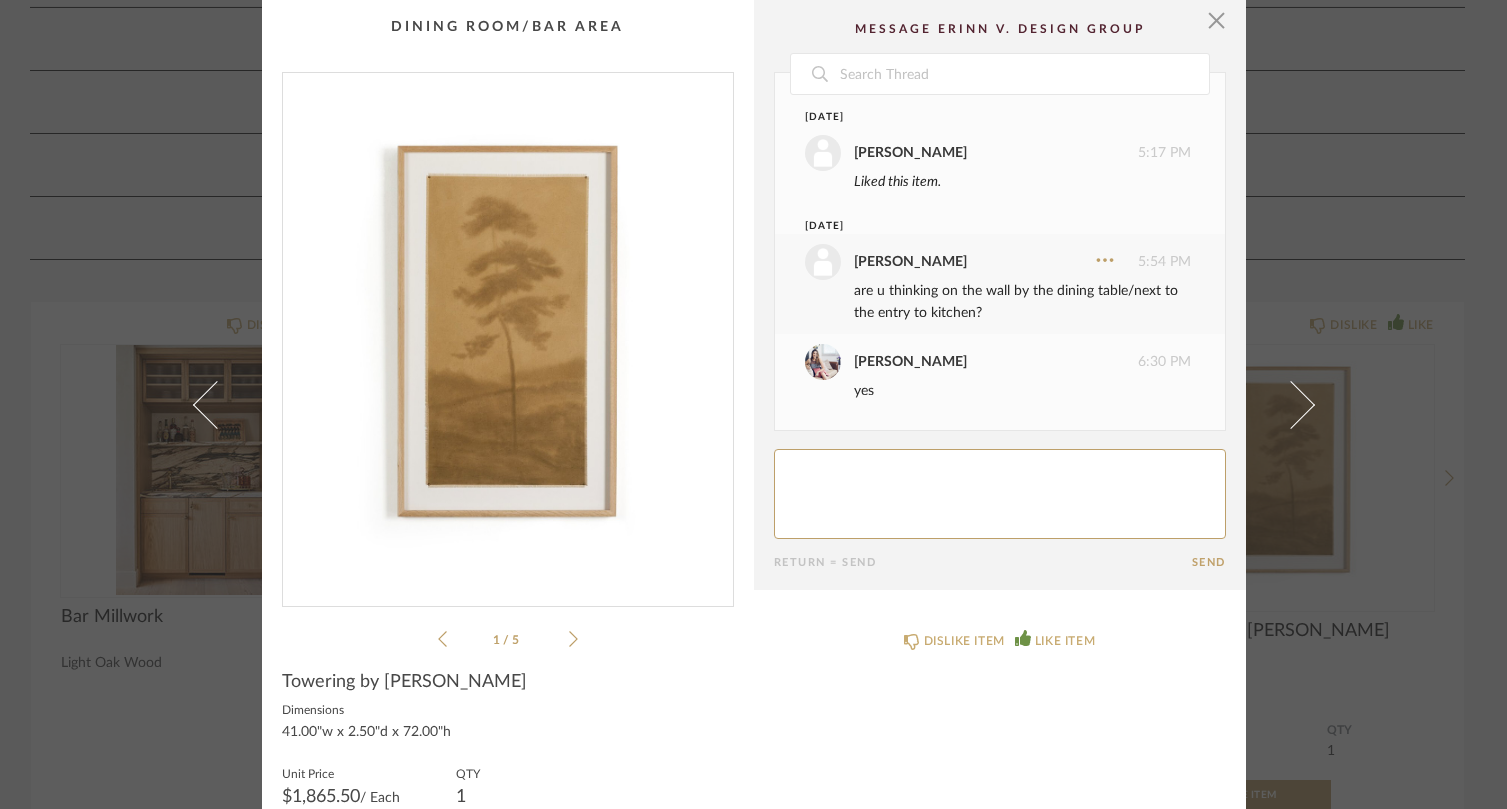 scroll, scrollTop: 0, scrollLeft: 0, axis: both 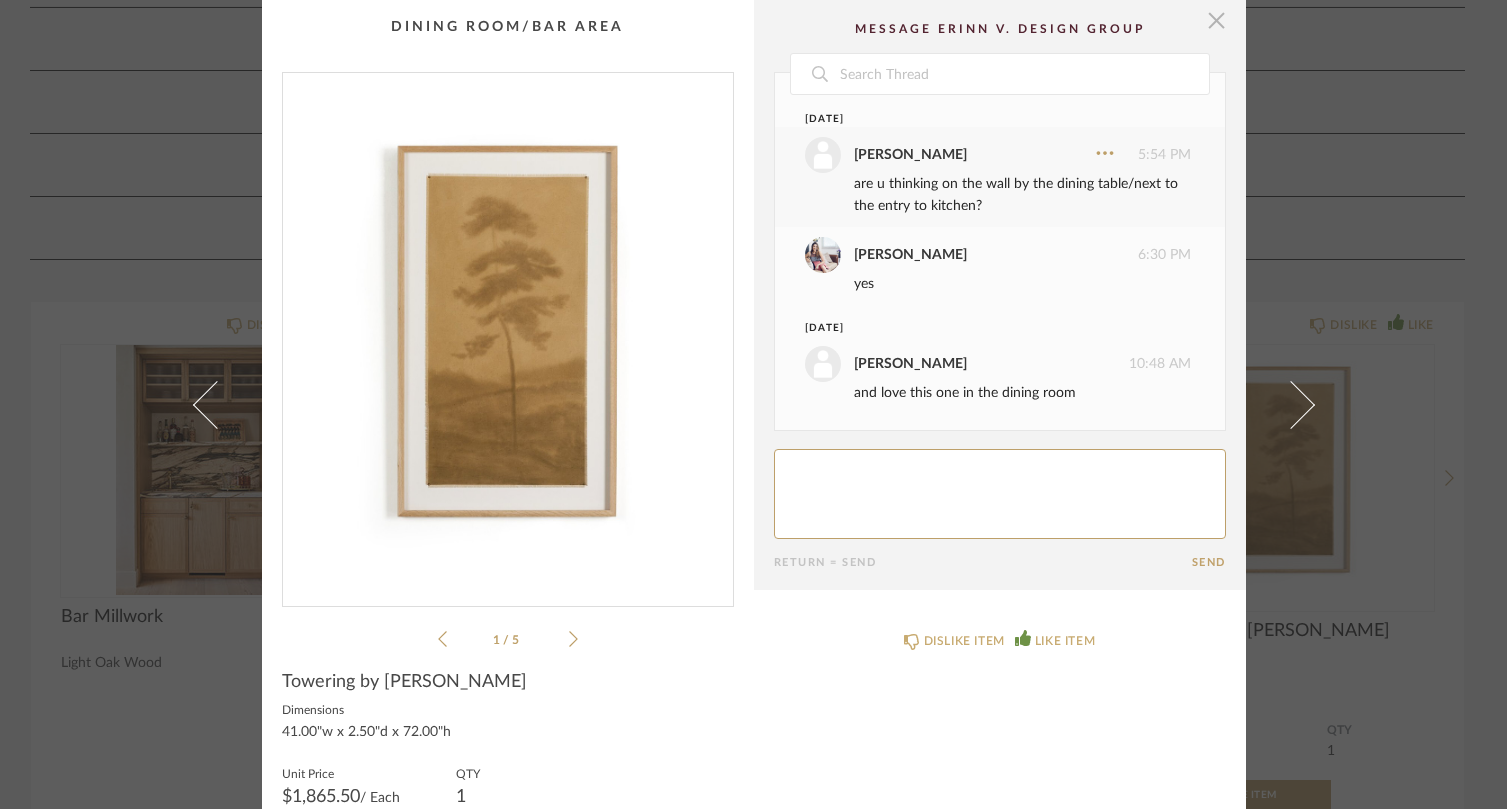 click at bounding box center (1217, 20) 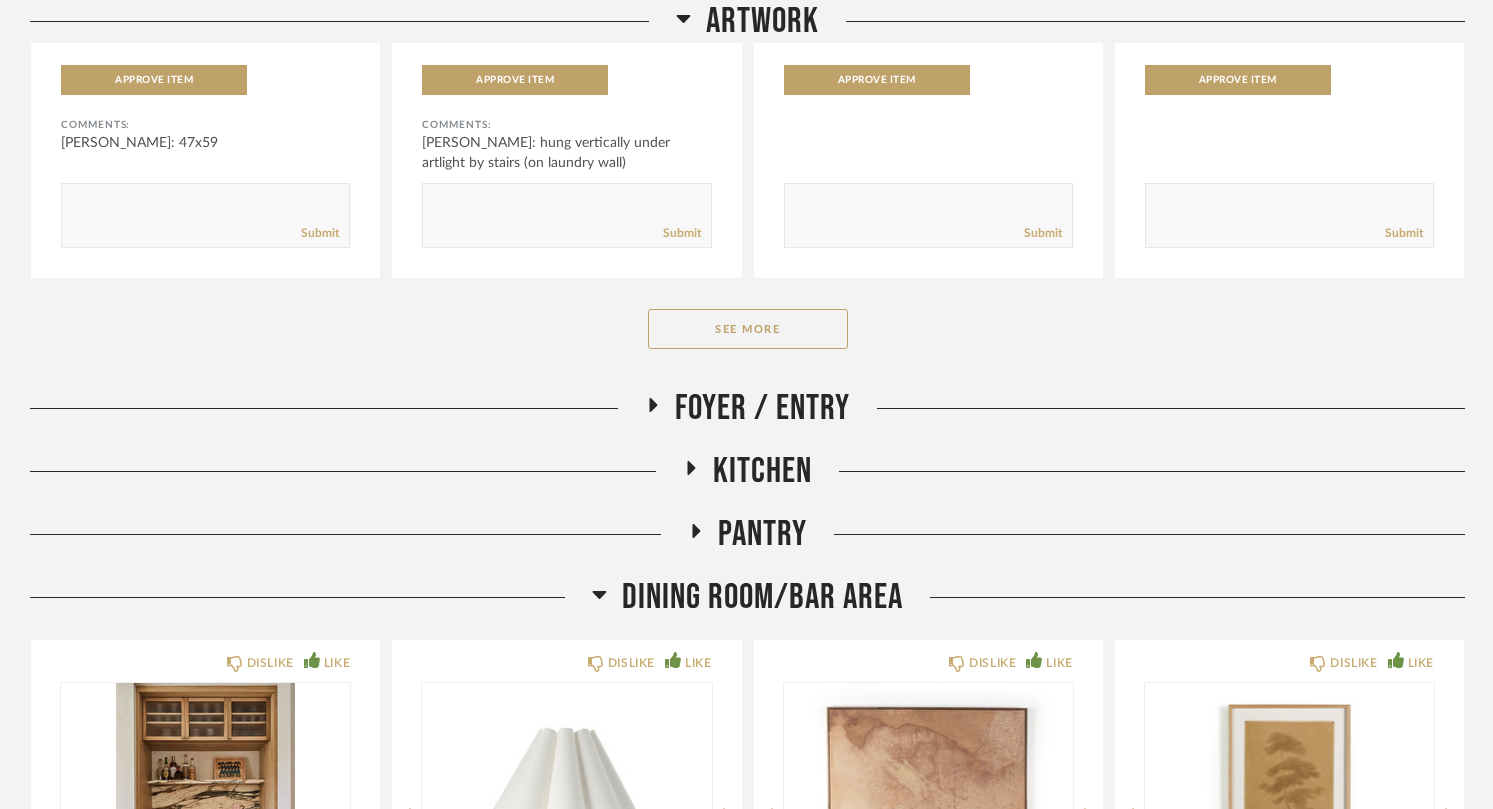 scroll, scrollTop: 997, scrollLeft: 0, axis: vertical 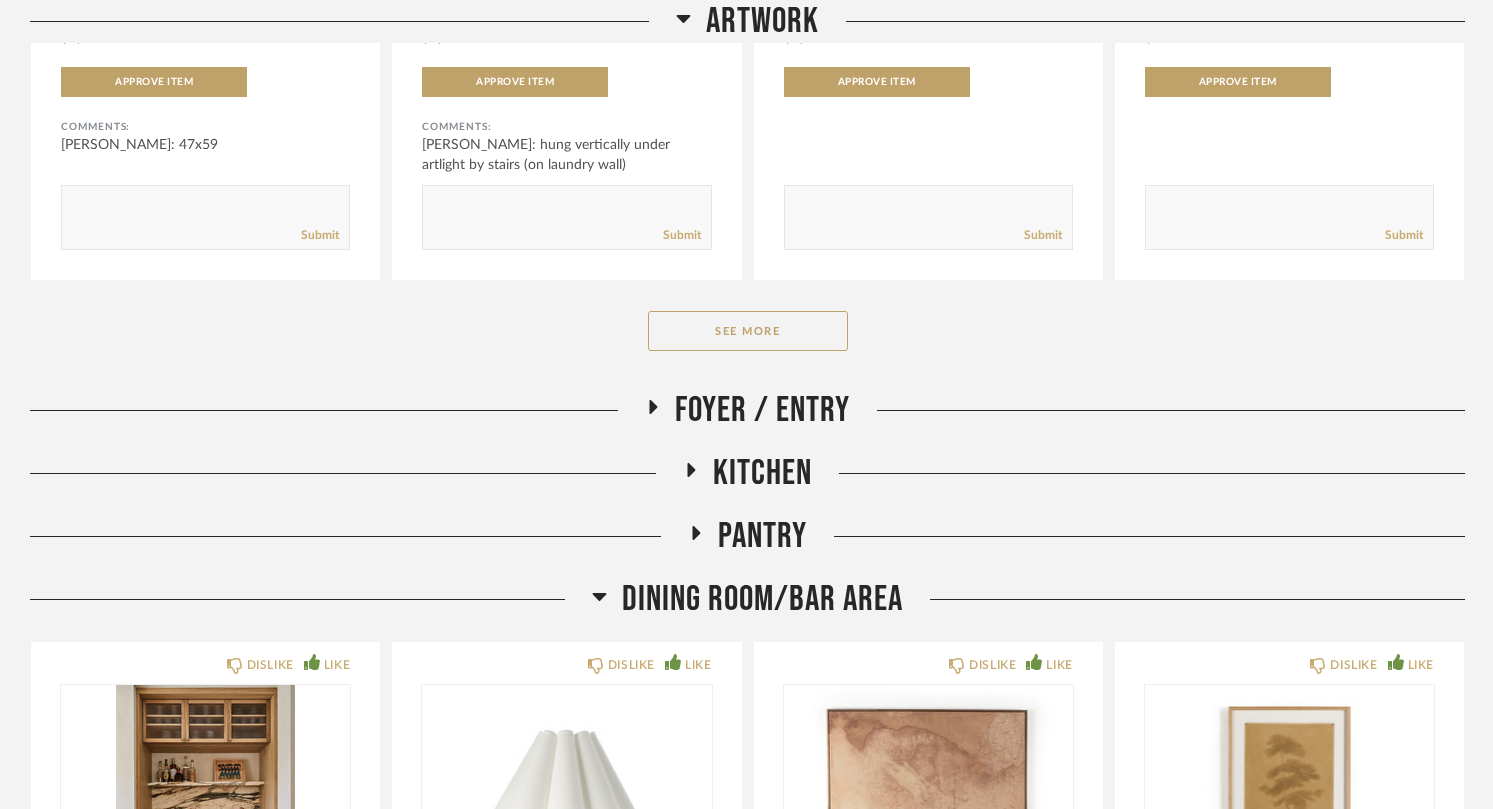 click 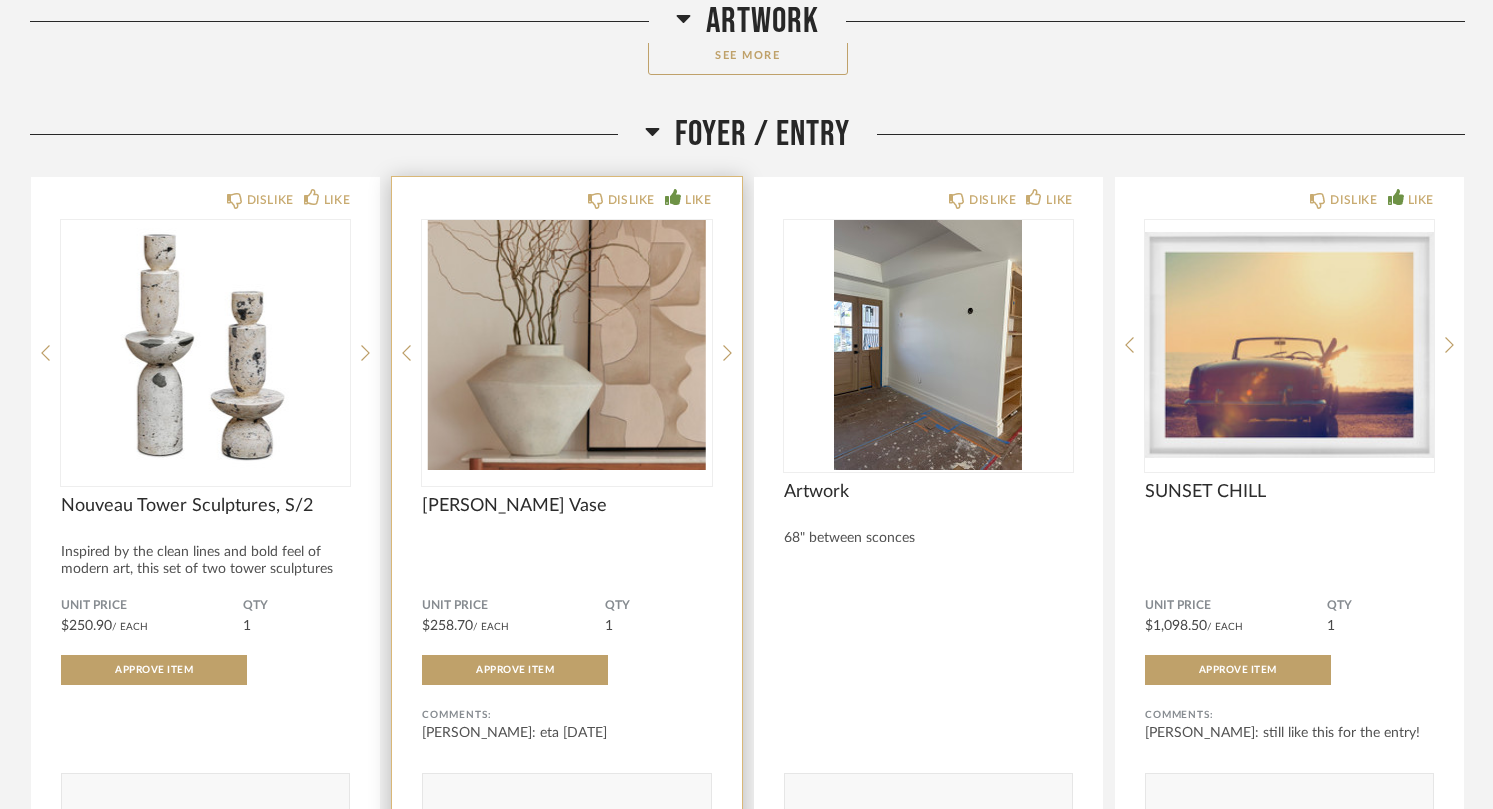 scroll, scrollTop: 1272, scrollLeft: 0, axis: vertical 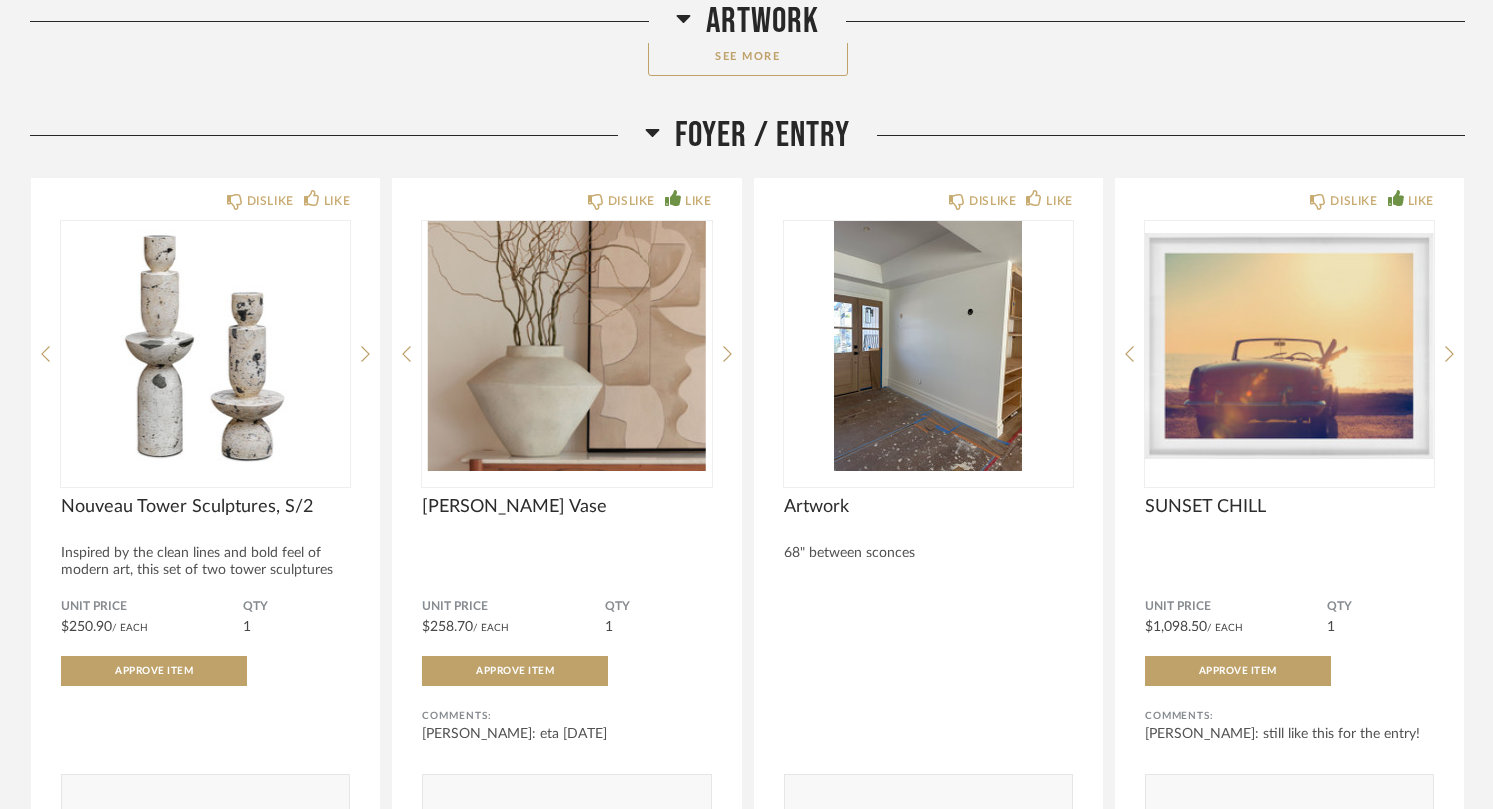 drag, startPoint x: 1303, startPoint y: 56, endPoint x: 1454, endPoint y: 34, distance: 152.59424 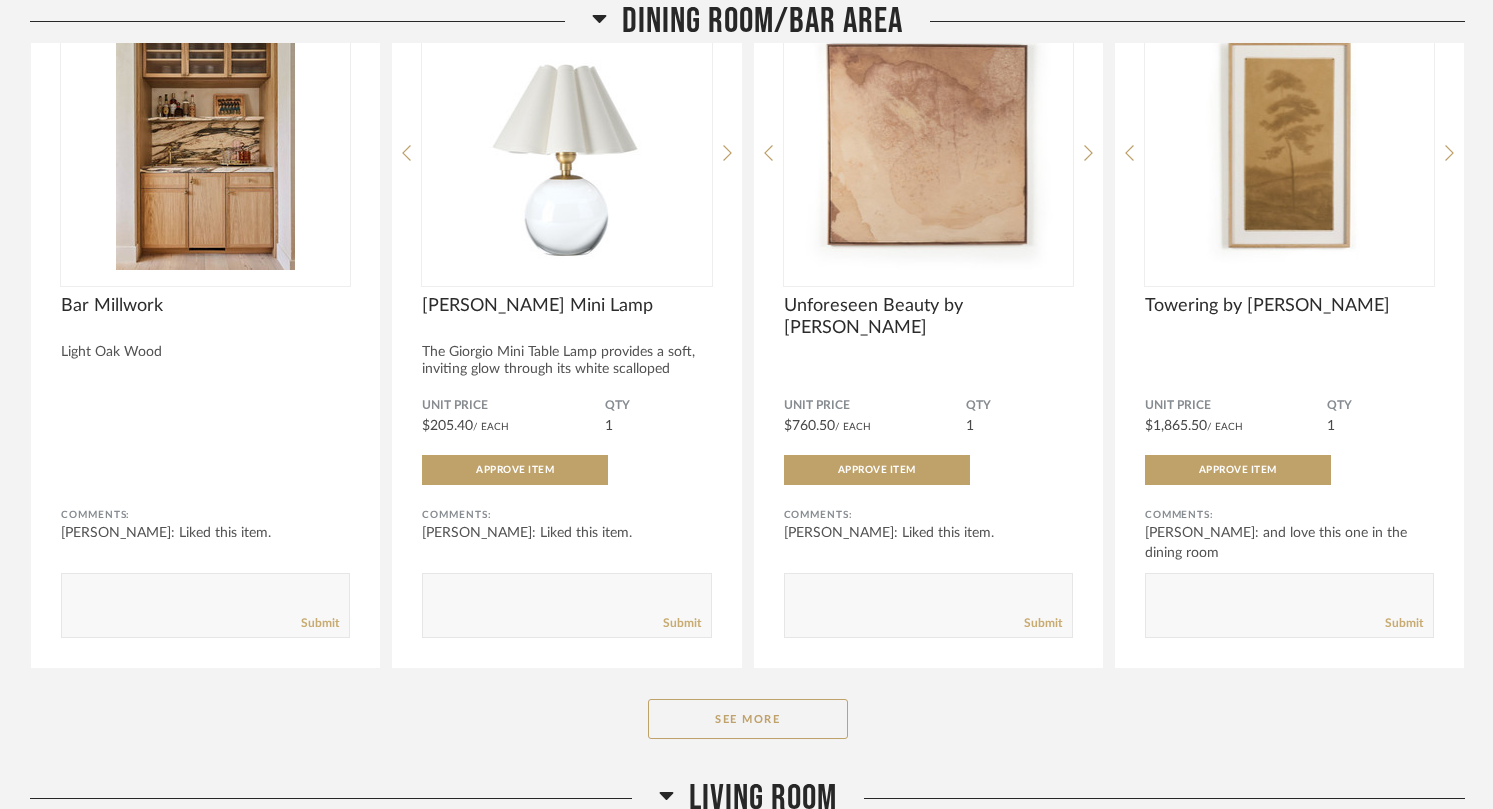 scroll, scrollTop: 2448, scrollLeft: 0, axis: vertical 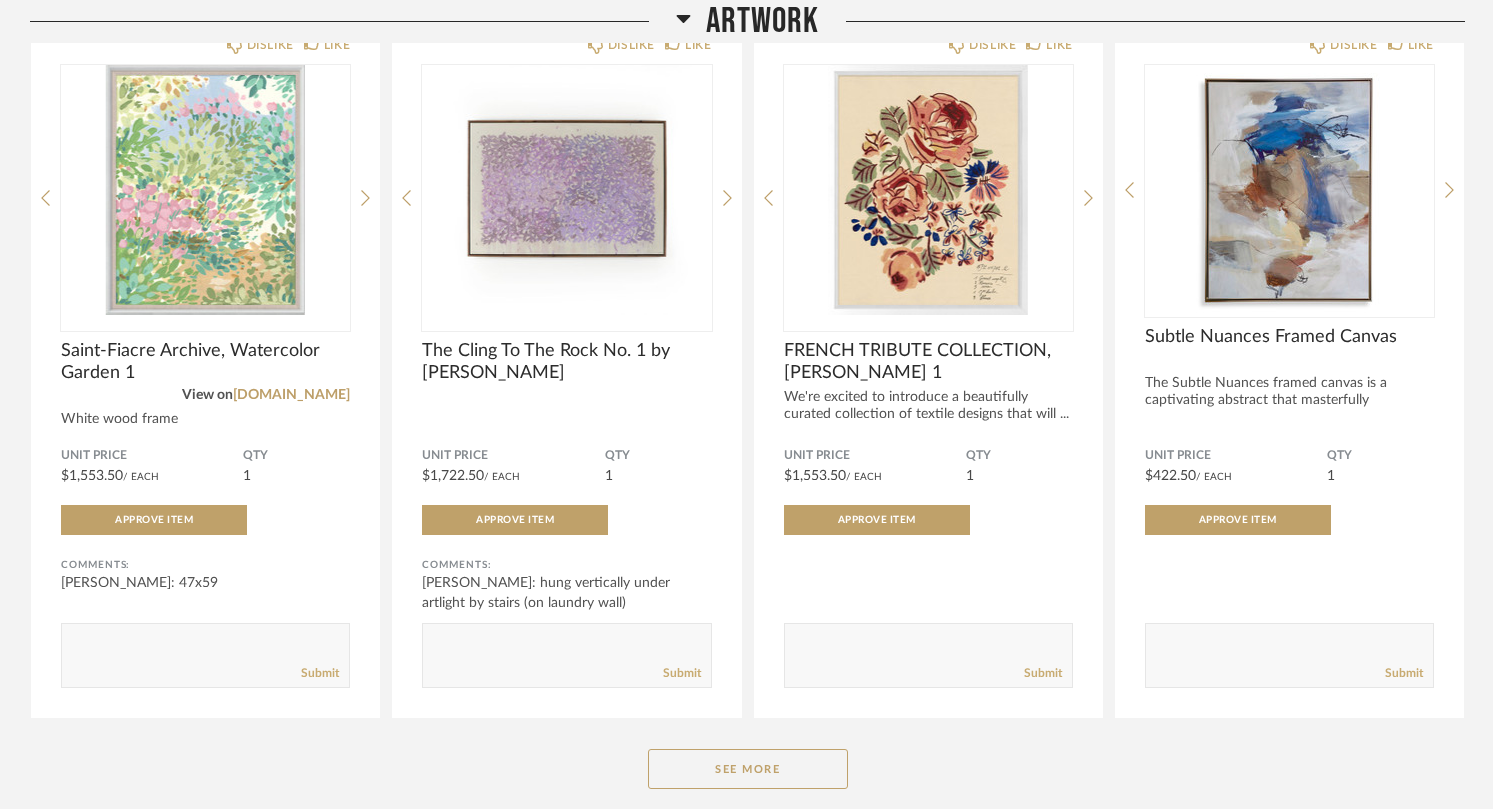 click on "See More" 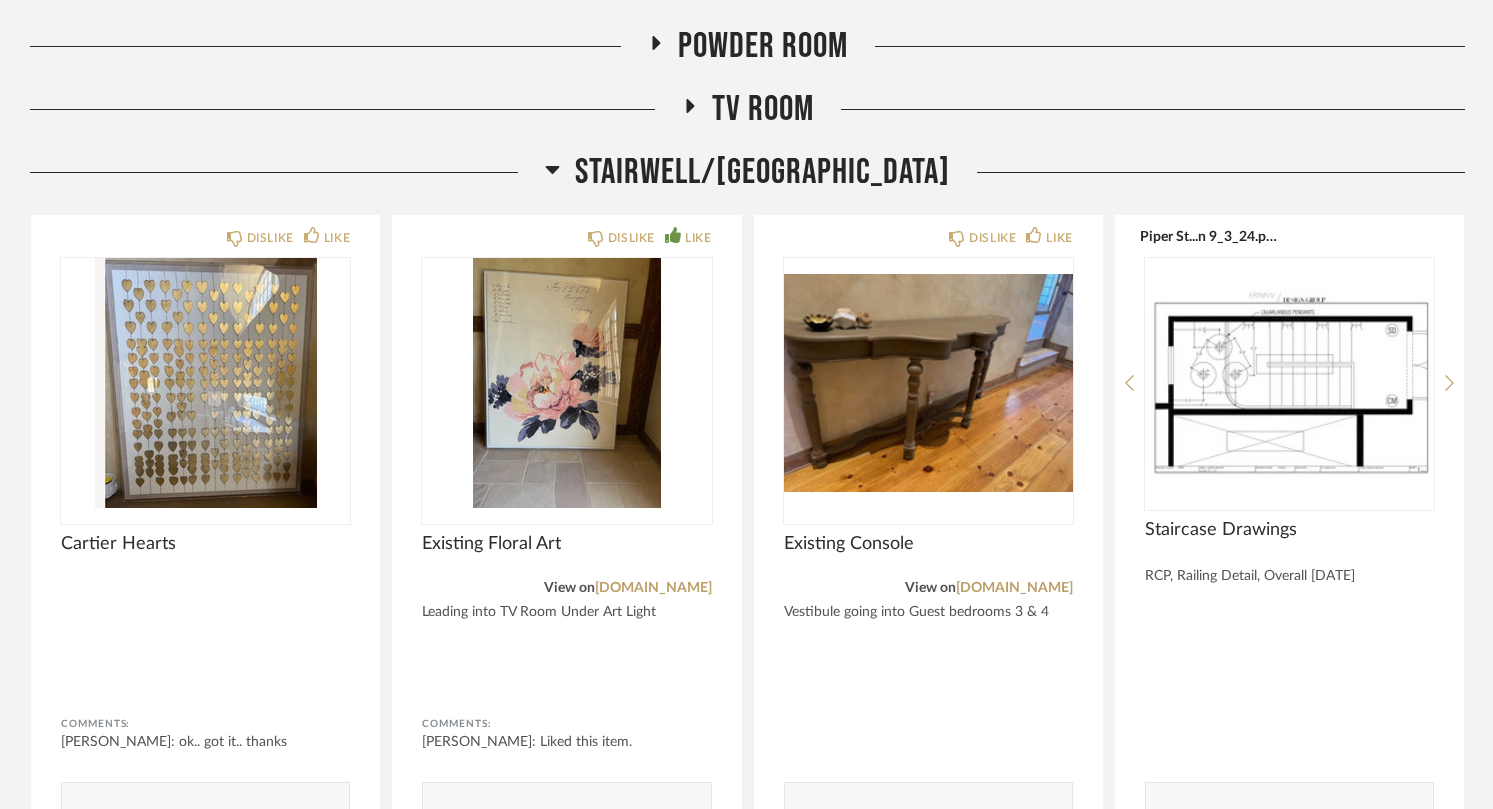 scroll, scrollTop: 4038, scrollLeft: 0, axis: vertical 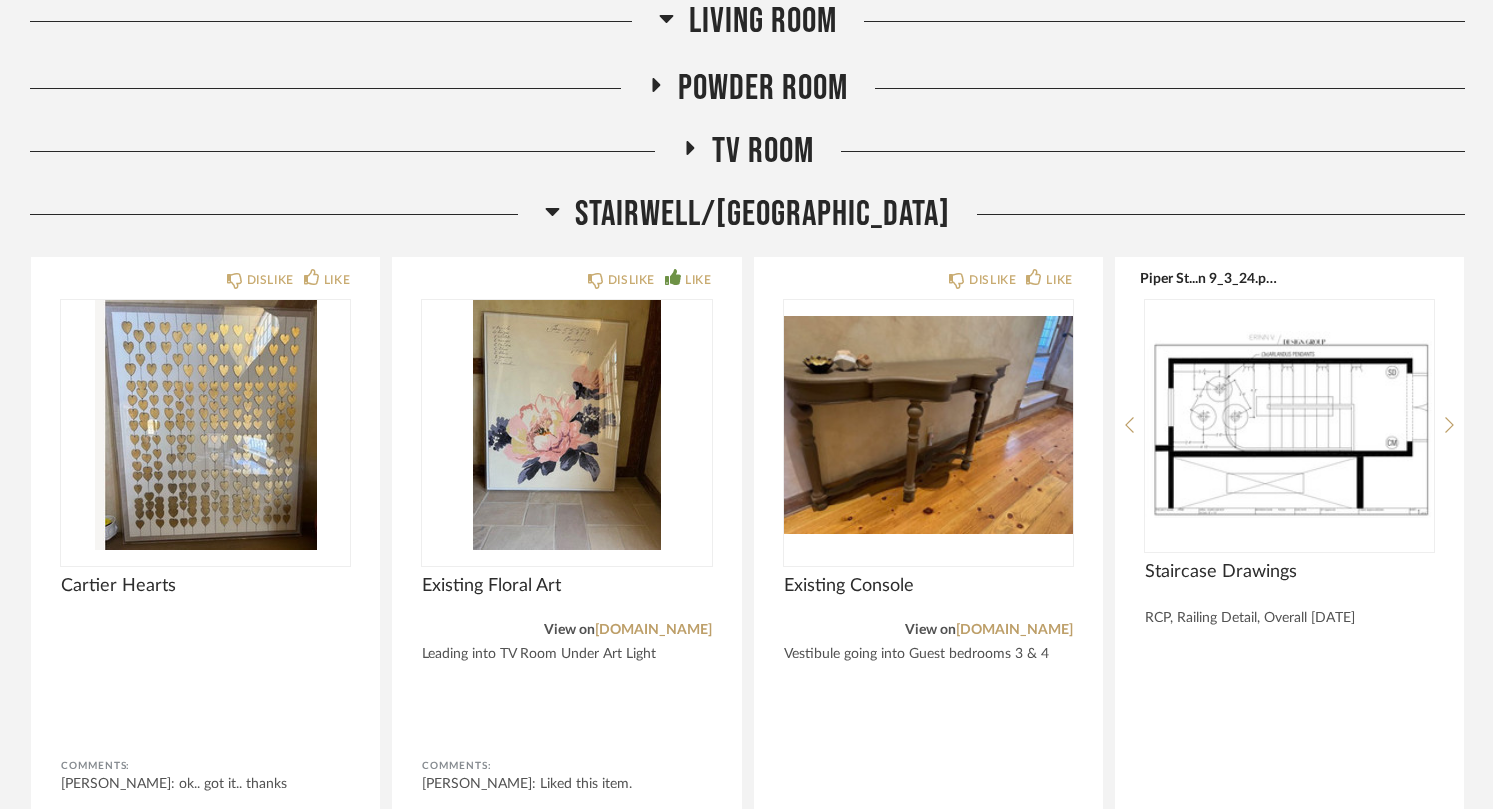 click on "TV Room" 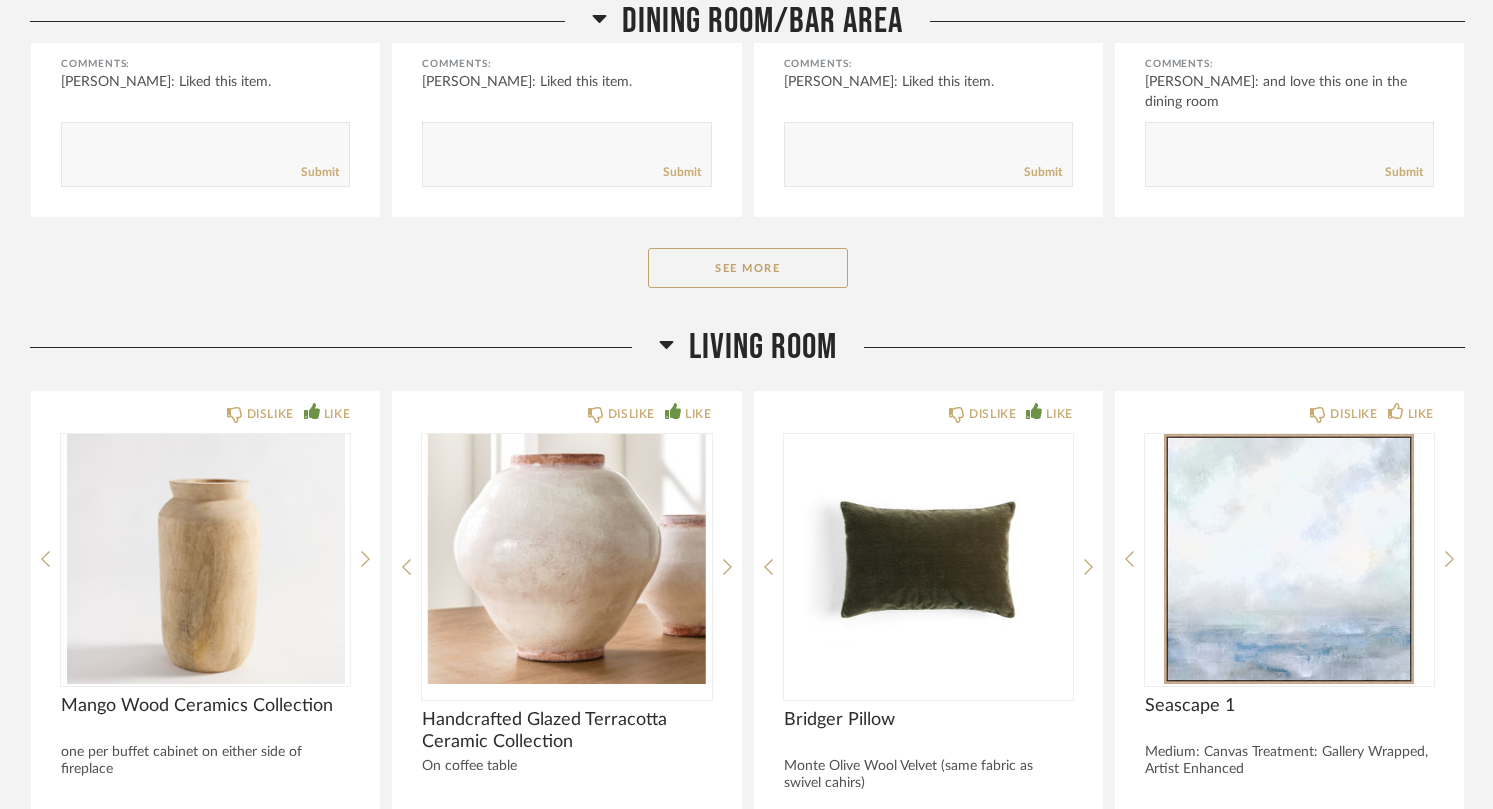 scroll, scrollTop: 2878, scrollLeft: 0, axis: vertical 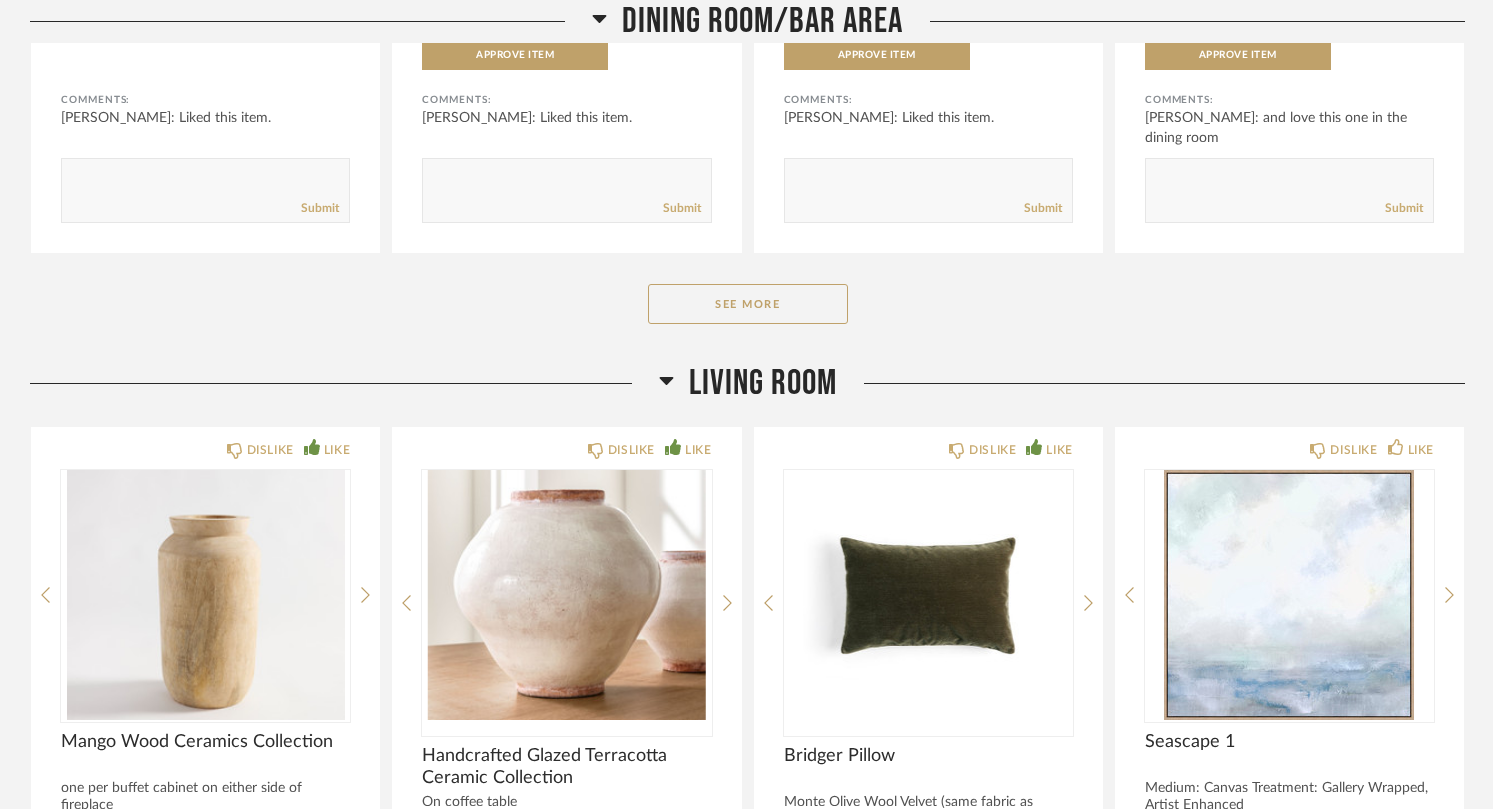 click 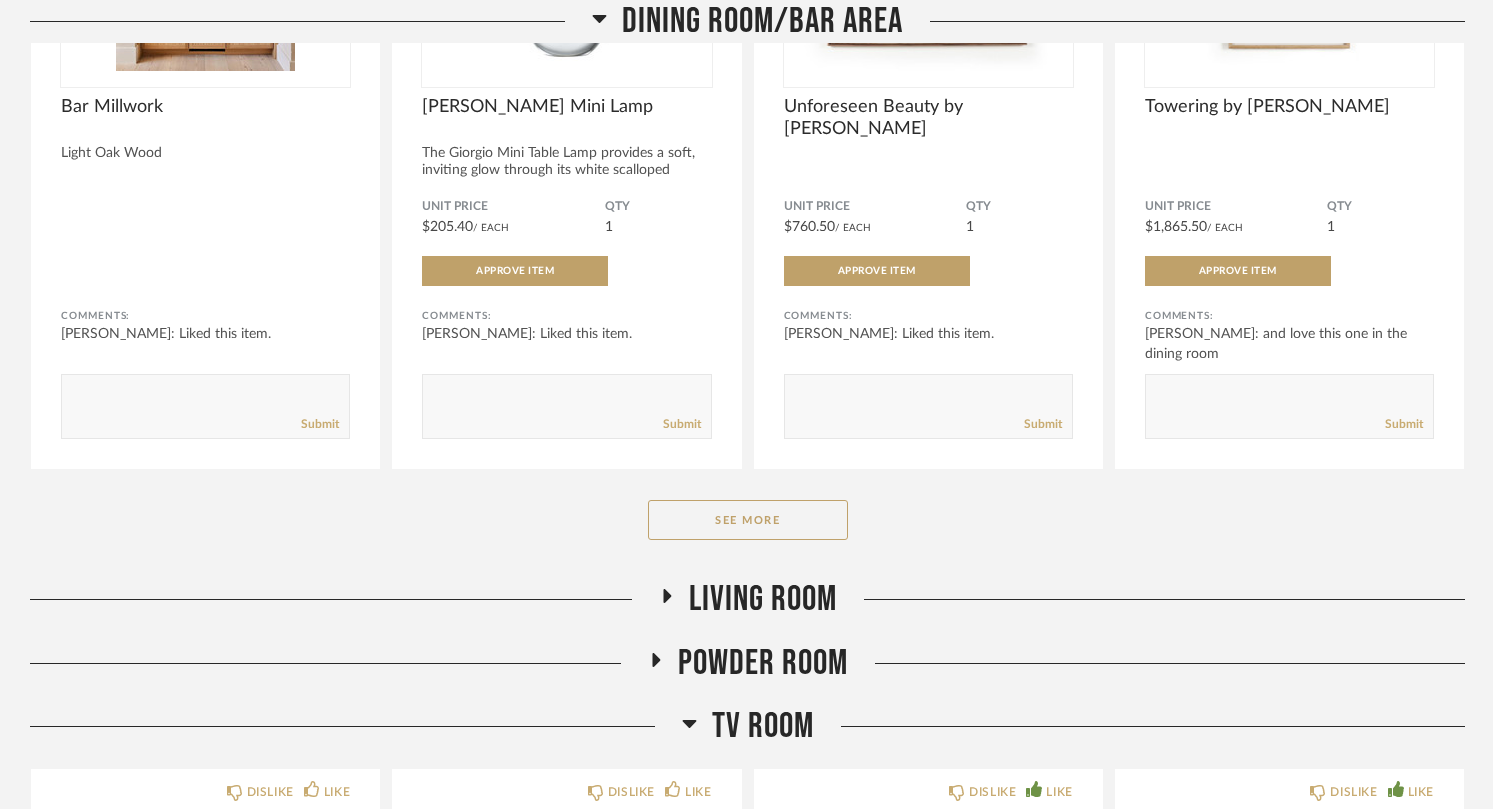 scroll, scrollTop: 2676, scrollLeft: 0, axis: vertical 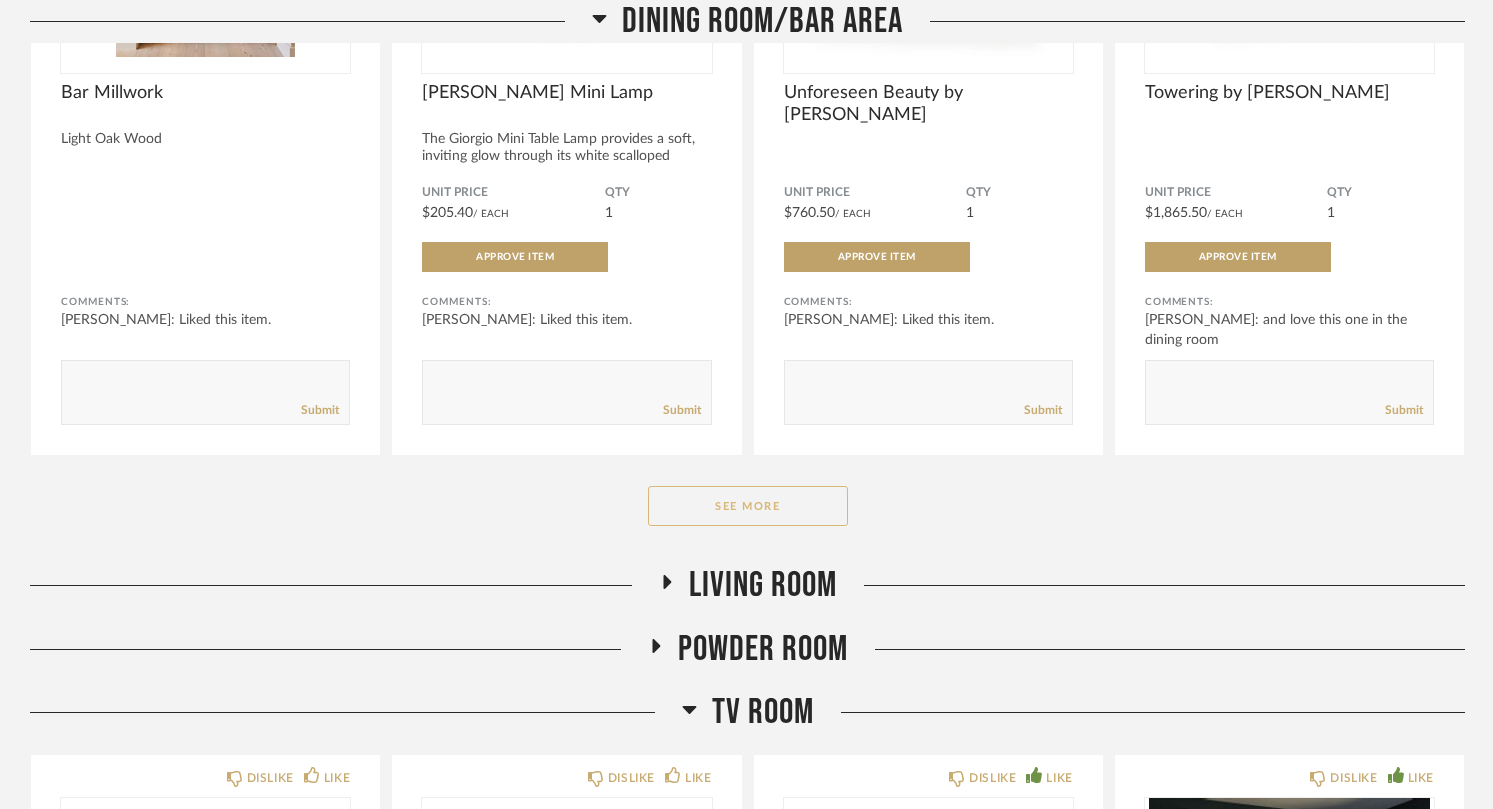 click on "See More" 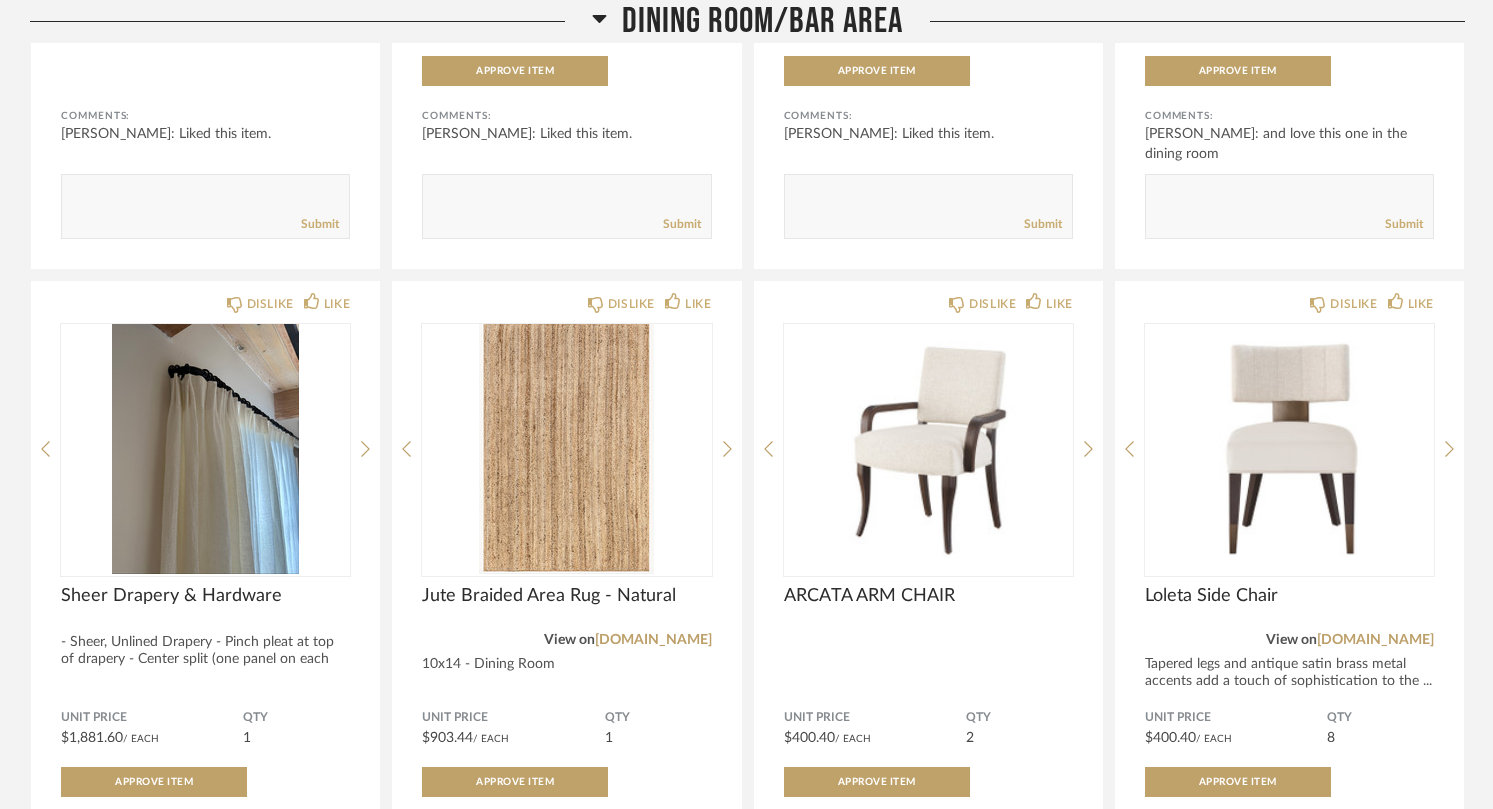 type 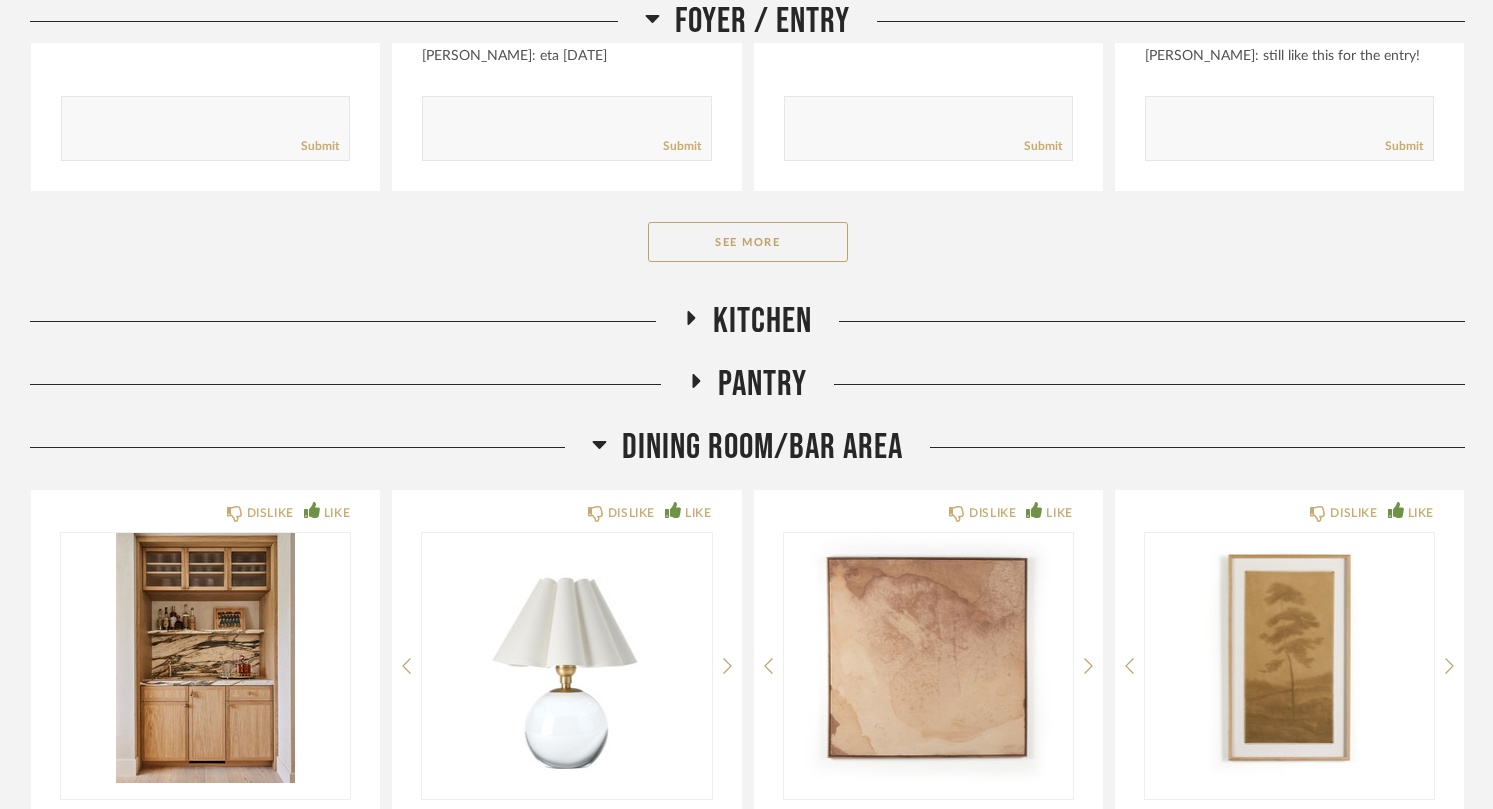 scroll, scrollTop: 1902, scrollLeft: 0, axis: vertical 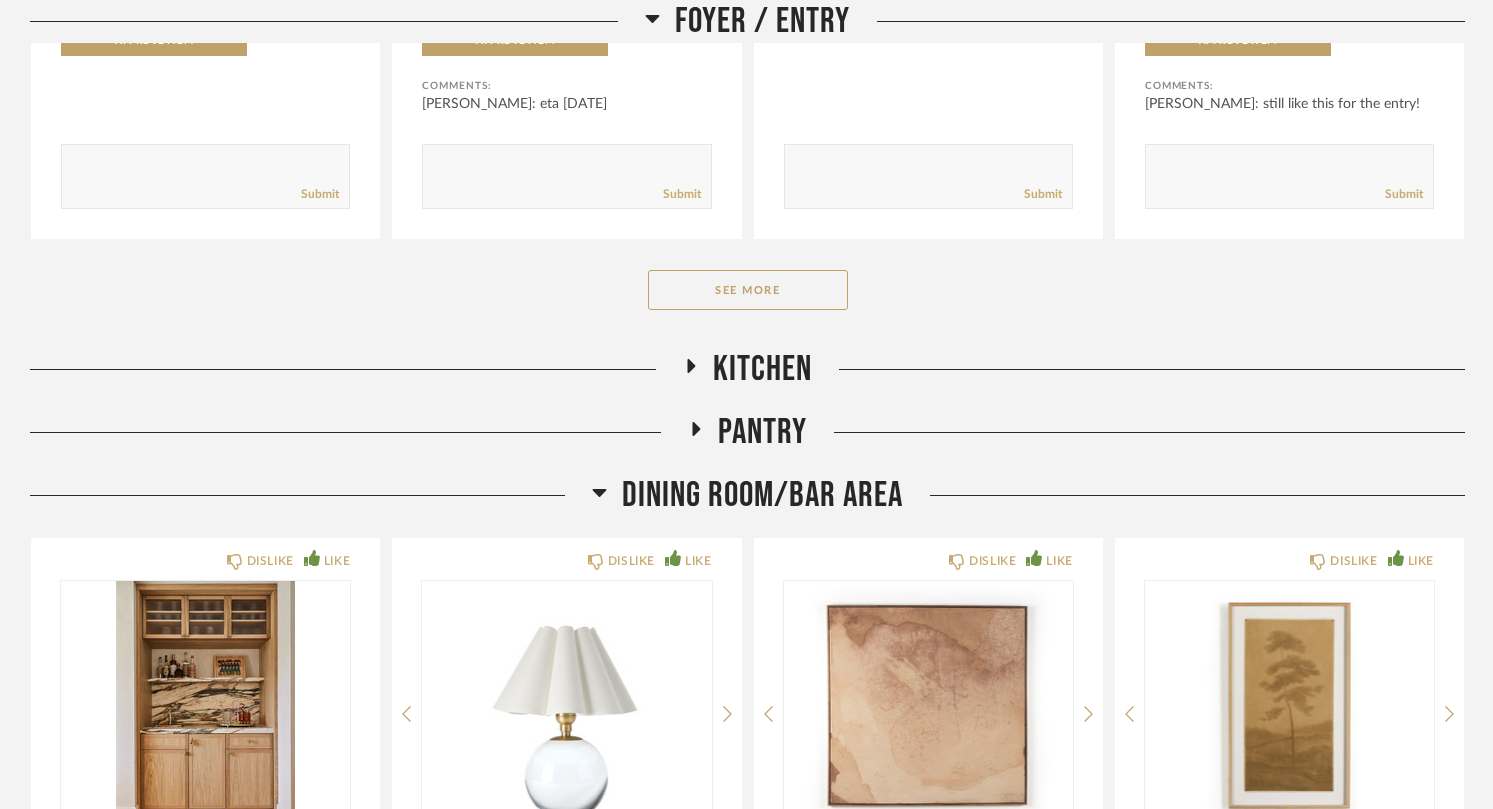 click 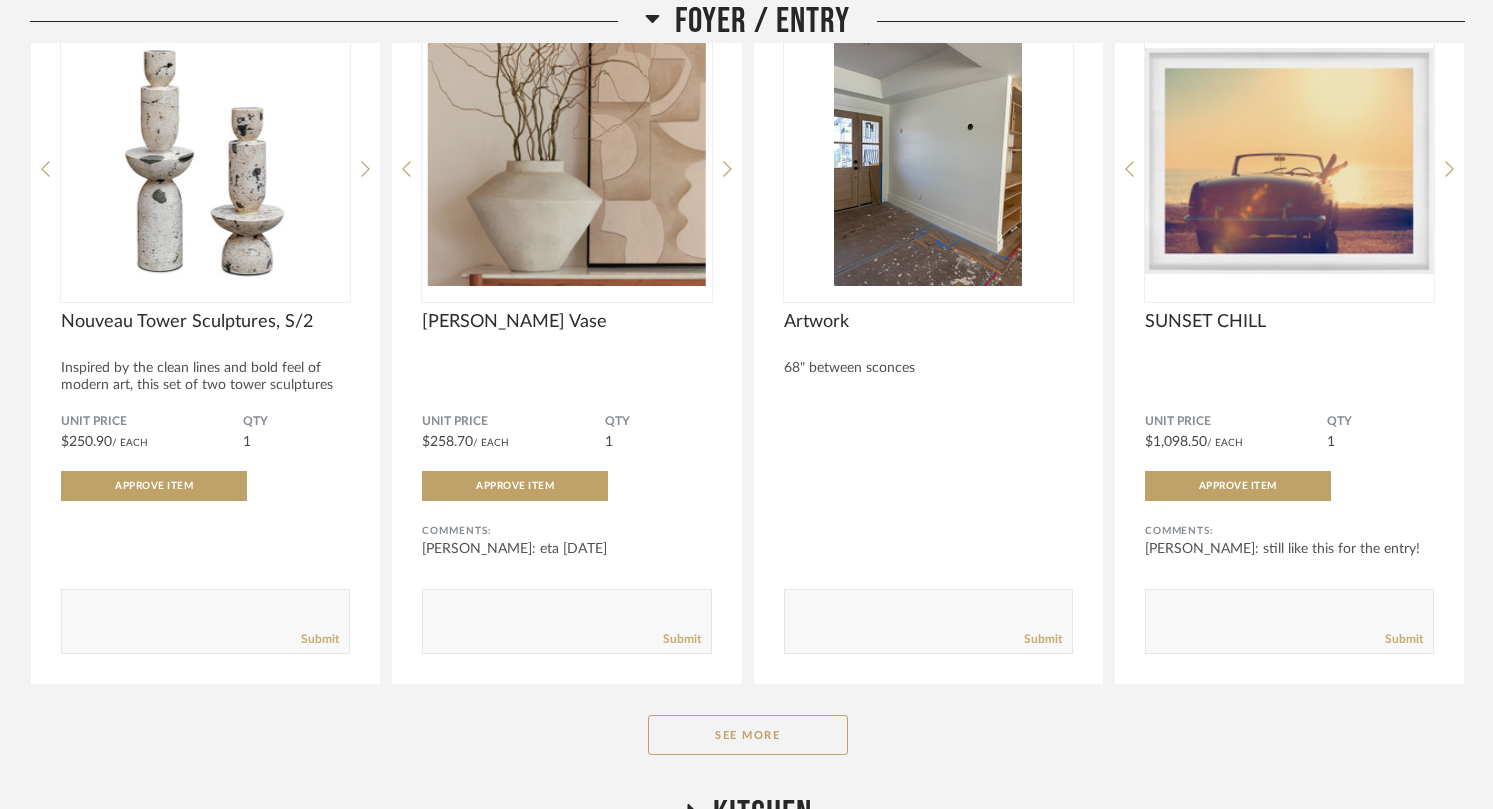 scroll, scrollTop: 1485, scrollLeft: 0, axis: vertical 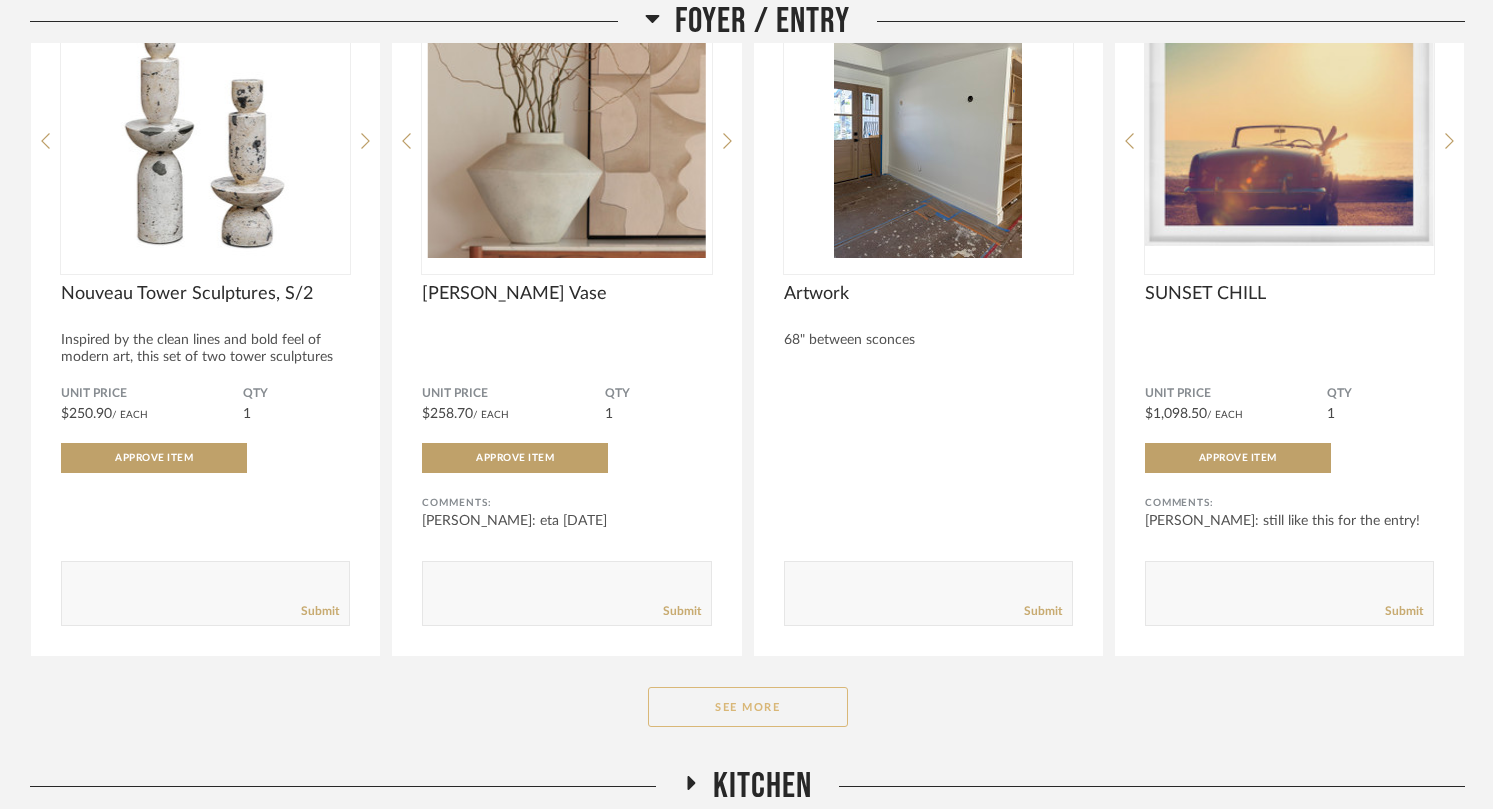 click on "See More" 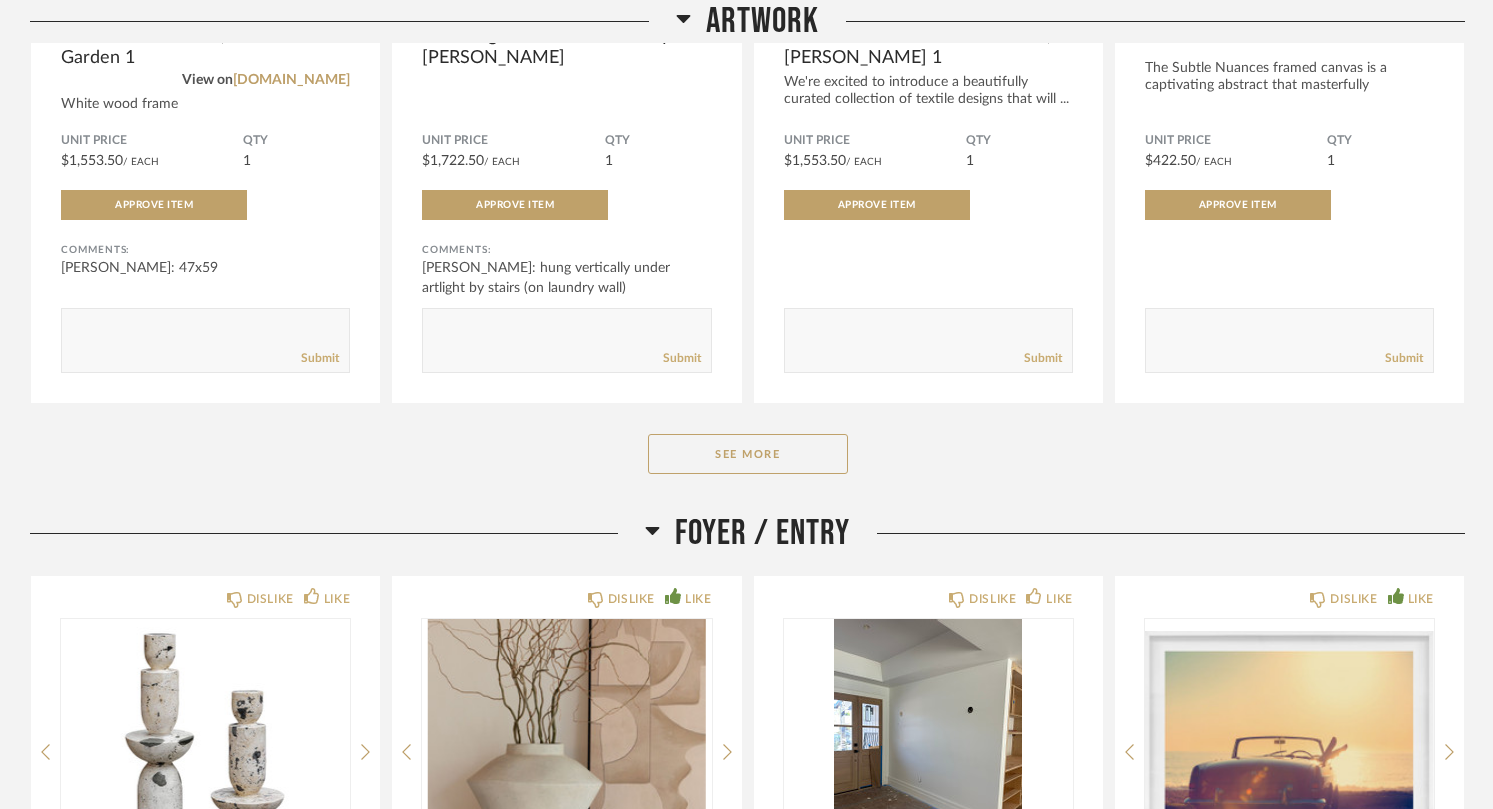 scroll, scrollTop: 787, scrollLeft: 0, axis: vertical 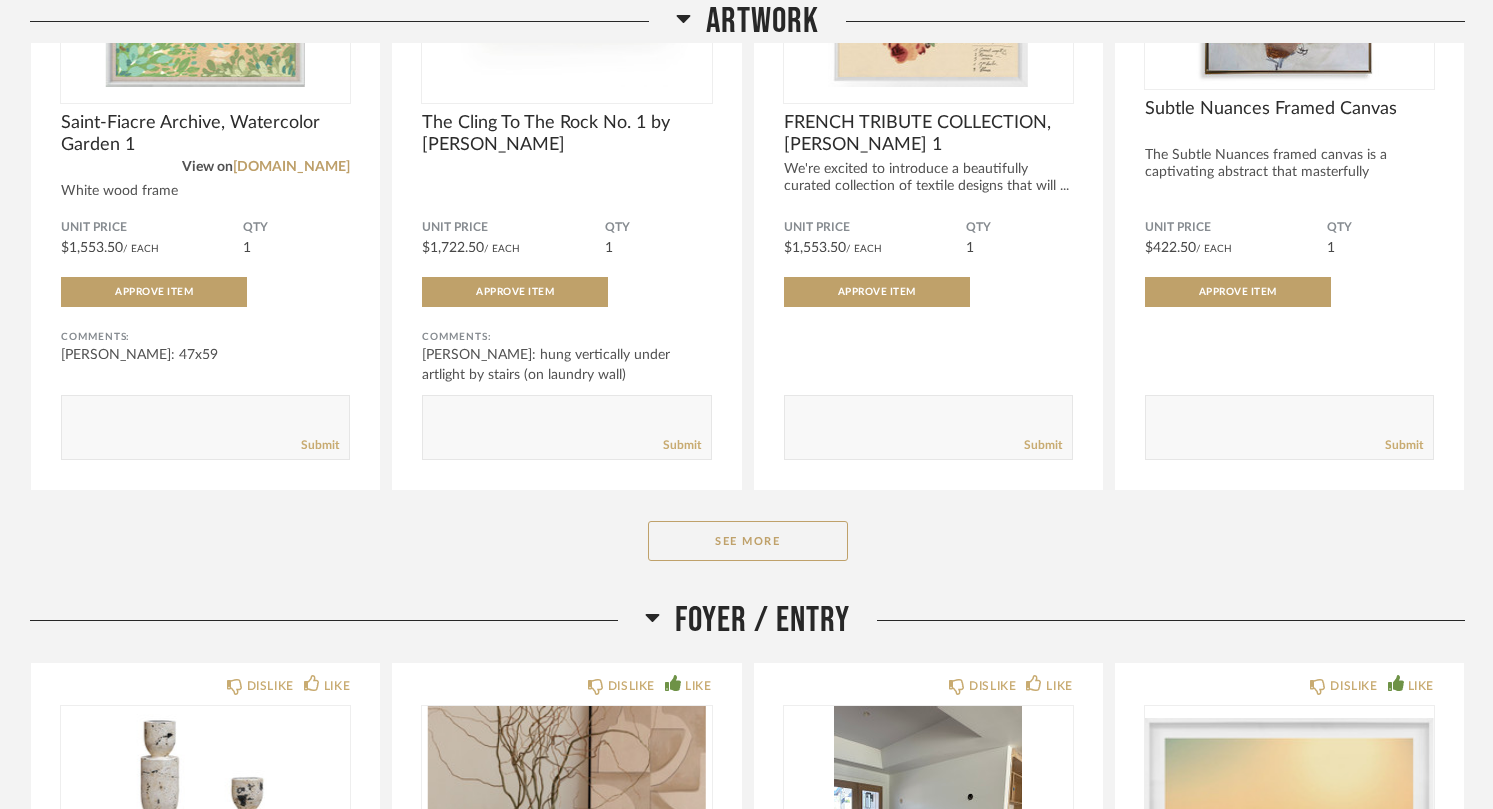 click 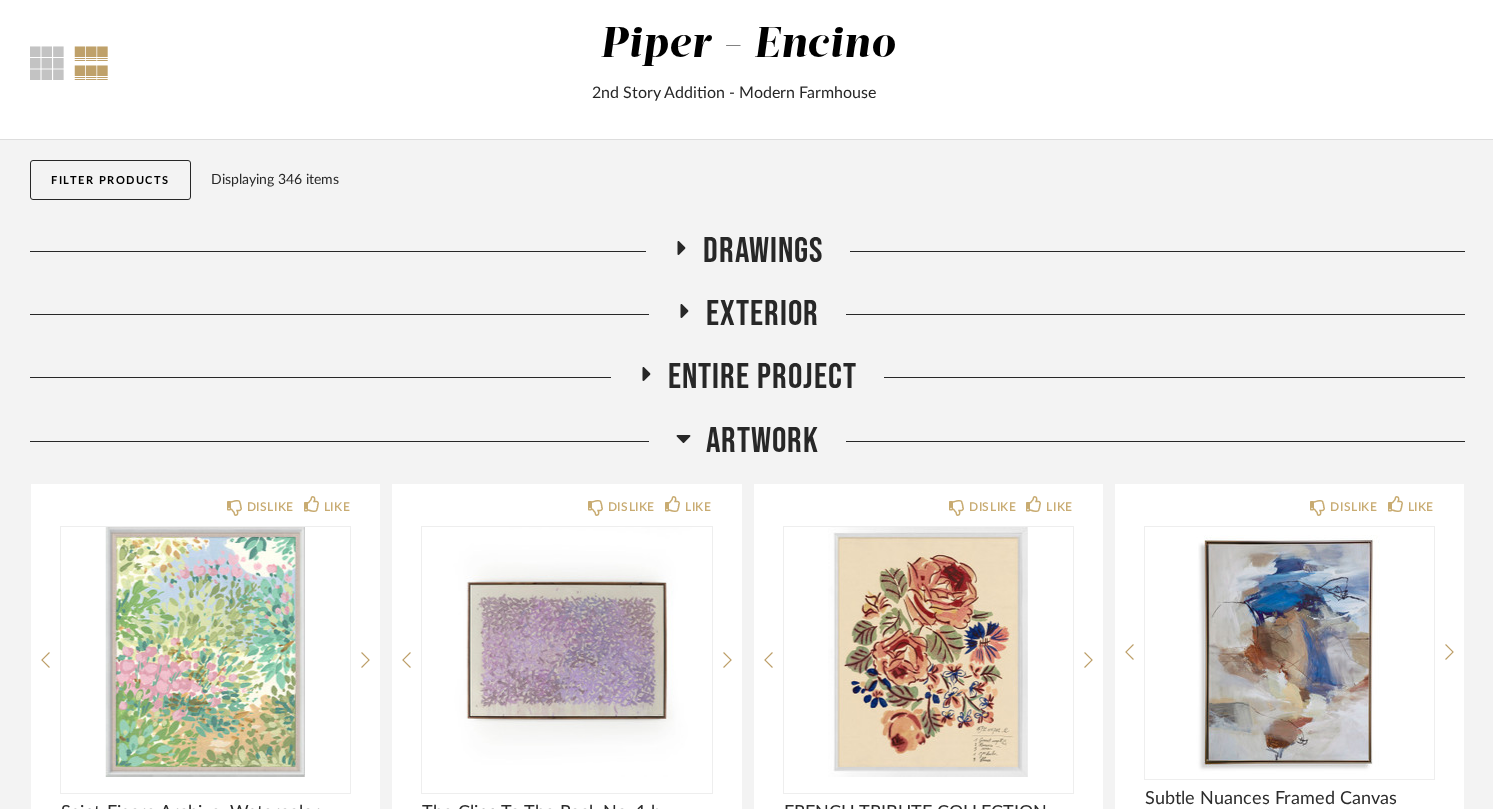 scroll, scrollTop: 106, scrollLeft: 0, axis: vertical 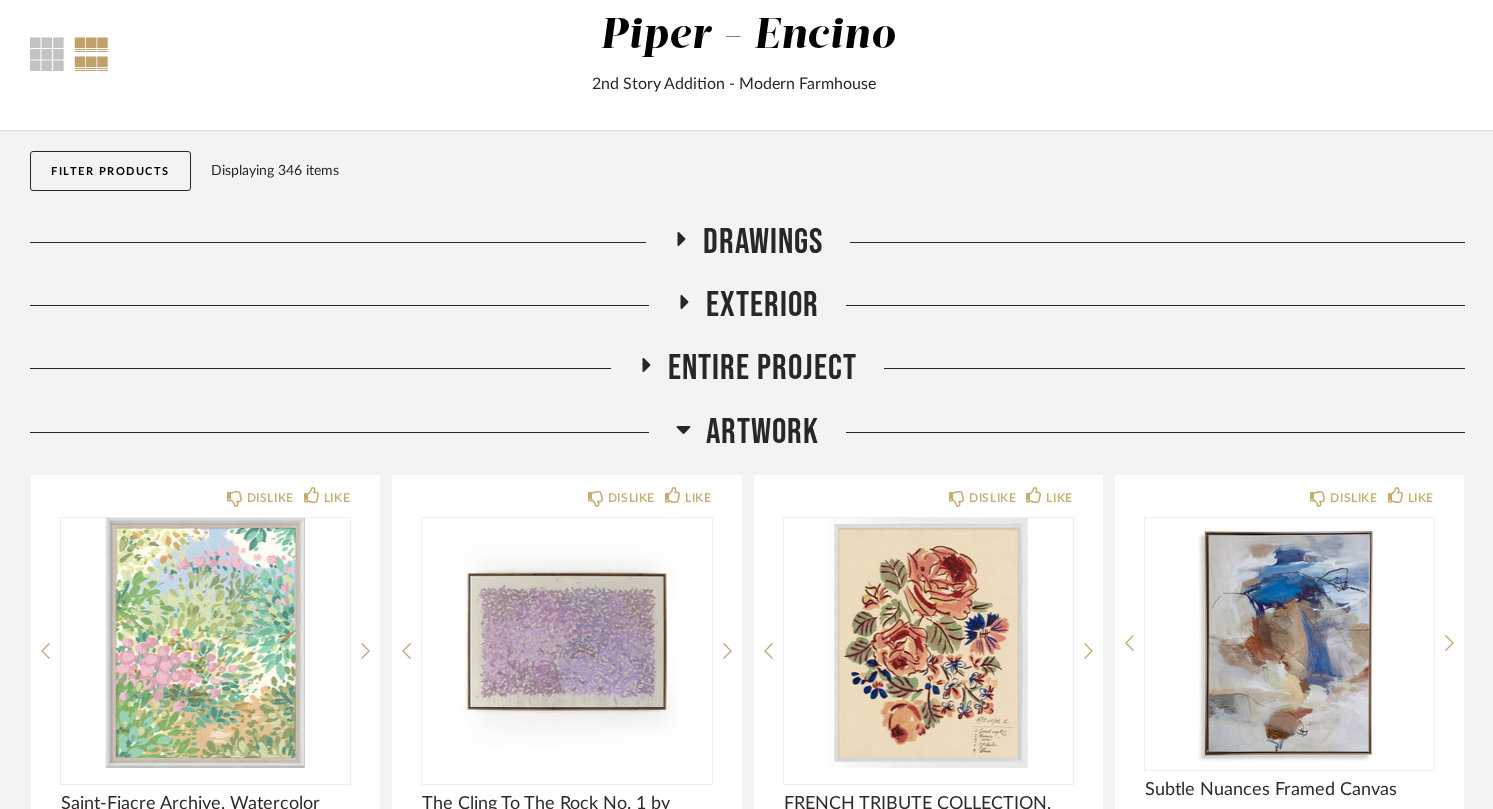 click 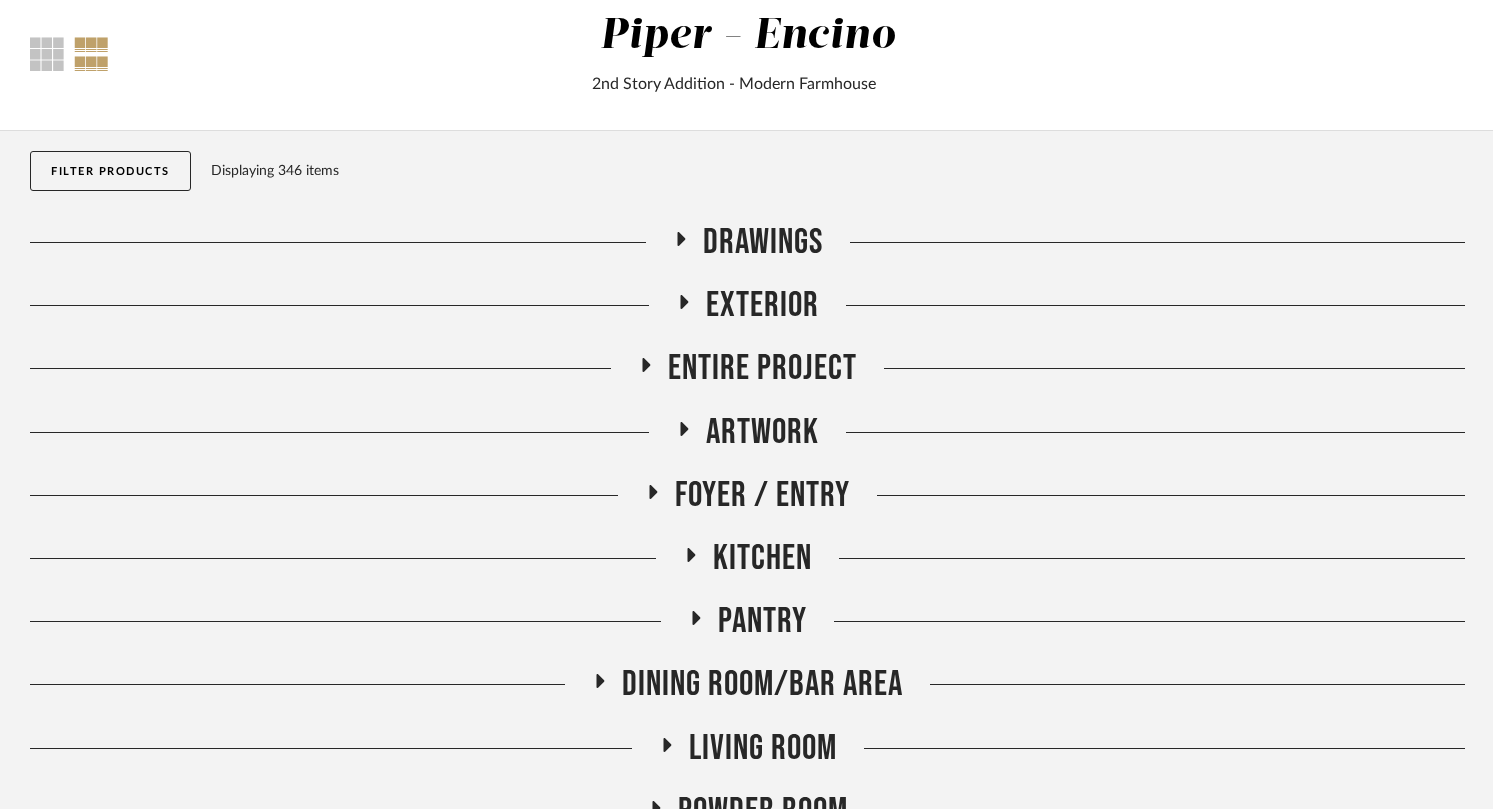 click 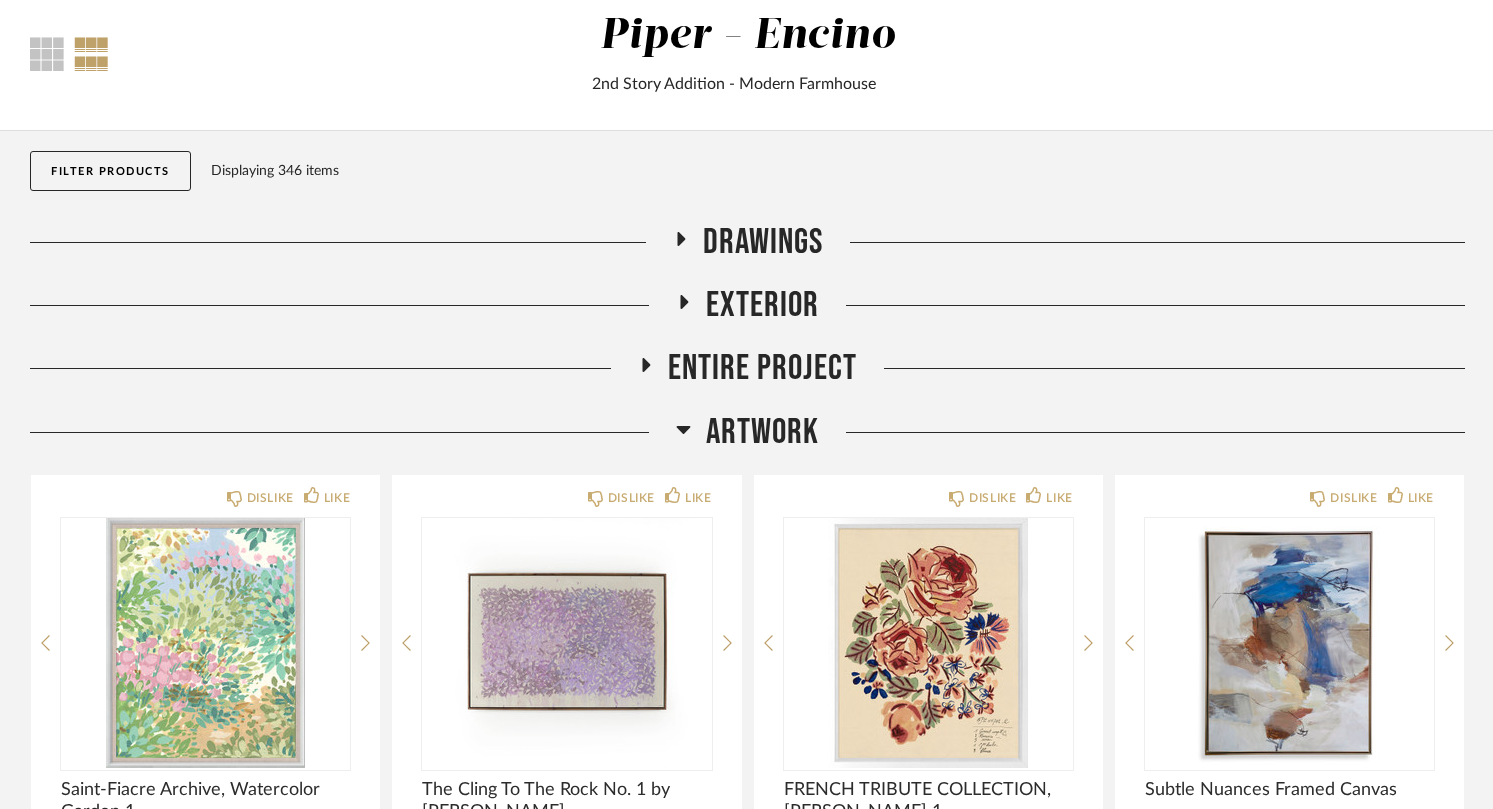 scroll, scrollTop: 107, scrollLeft: 0, axis: vertical 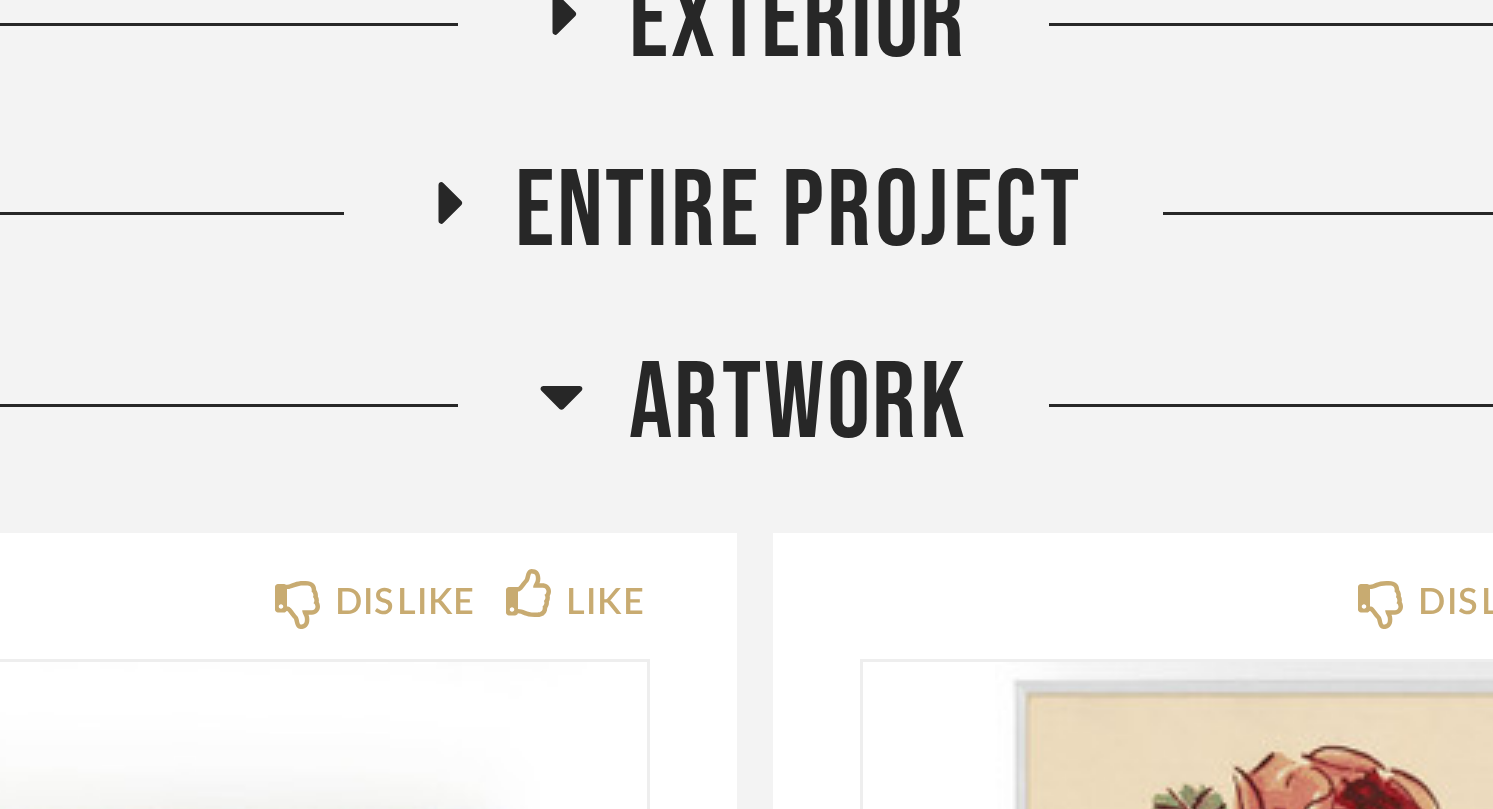 drag, startPoint x: 680, startPoint y: 430, endPoint x: 723, endPoint y: 439, distance: 43.931767 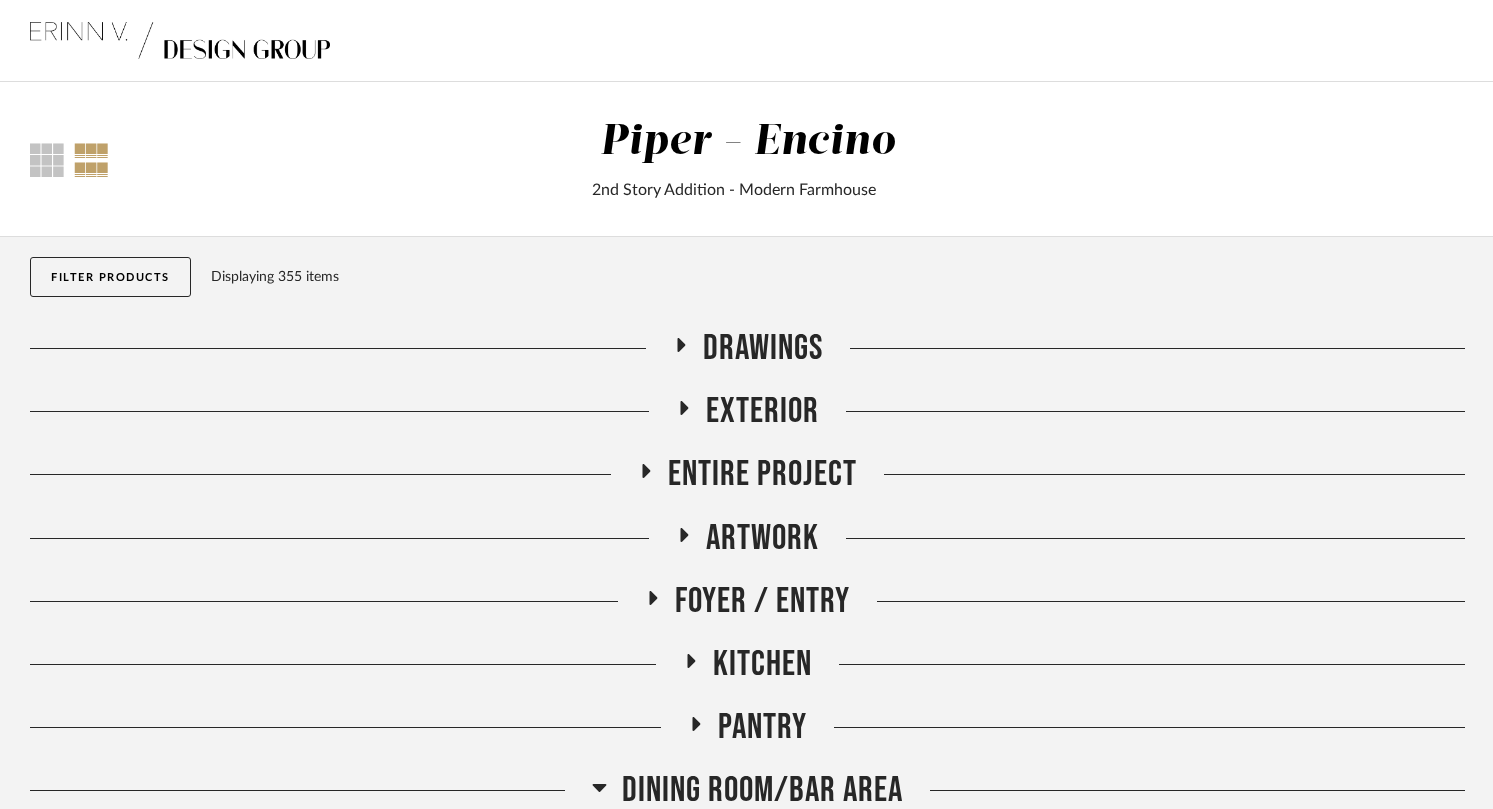 scroll, scrollTop: 0, scrollLeft: 0, axis: both 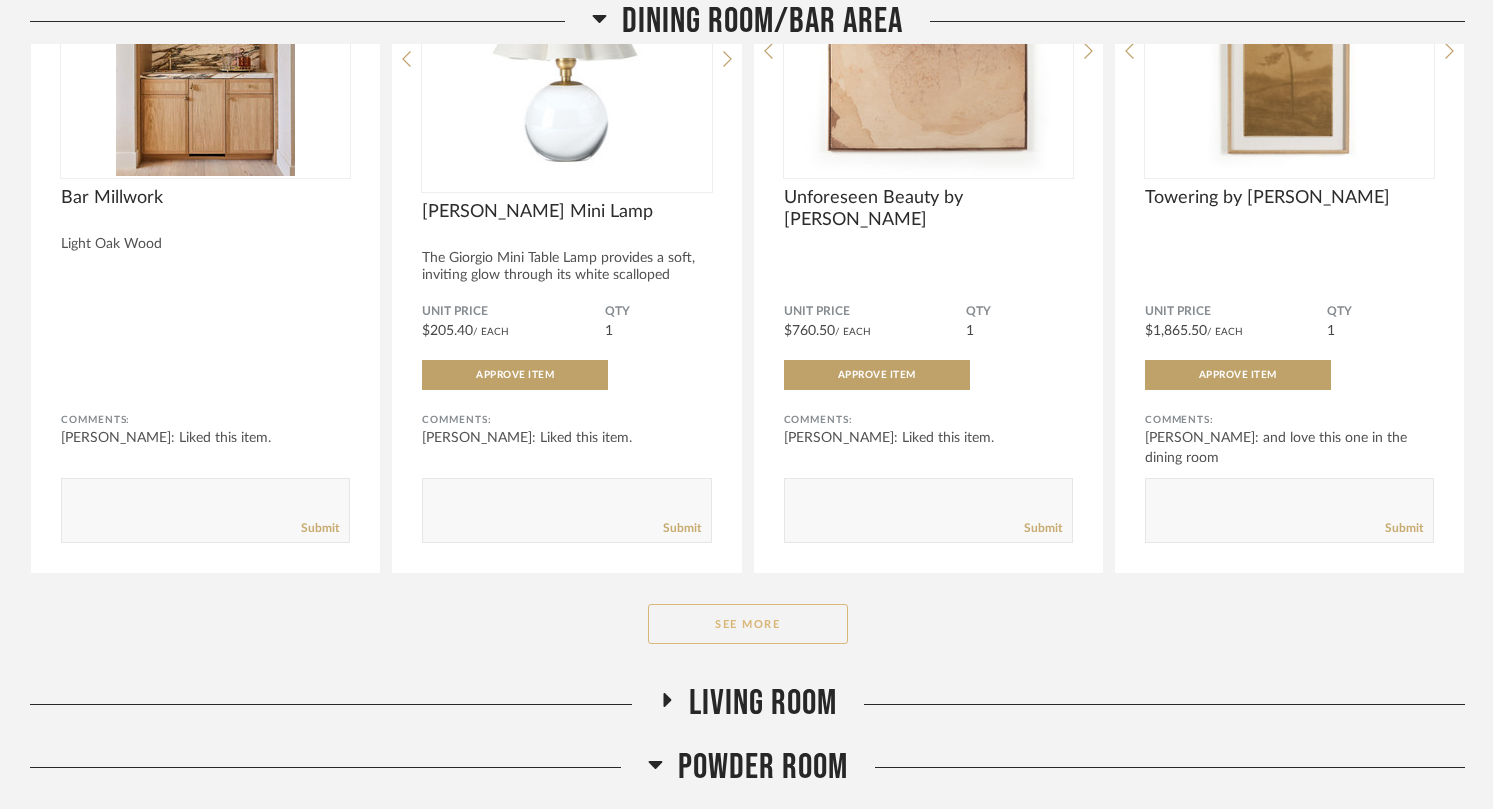 click on "See More" 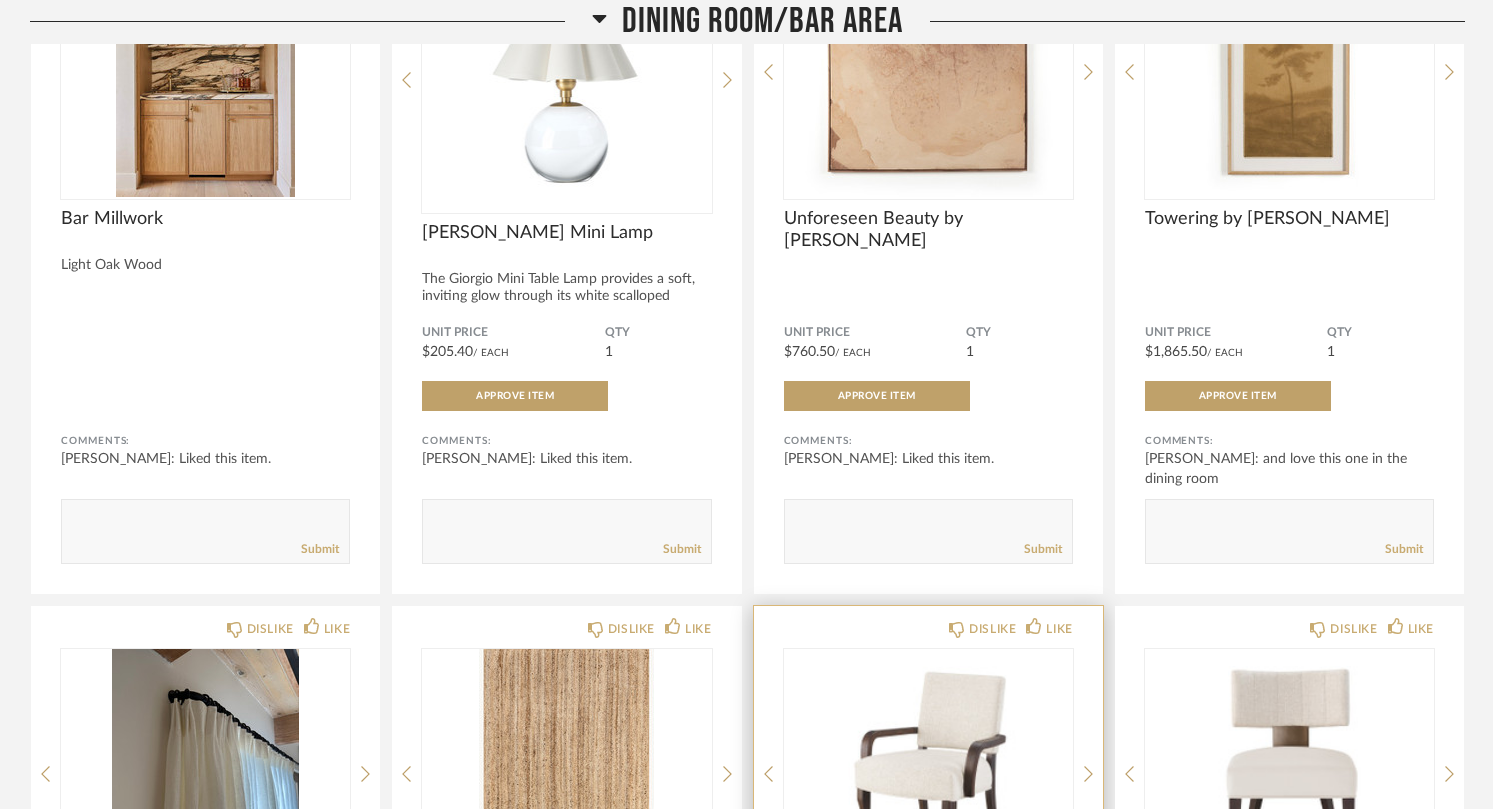 scroll, scrollTop: 927, scrollLeft: 0, axis: vertical 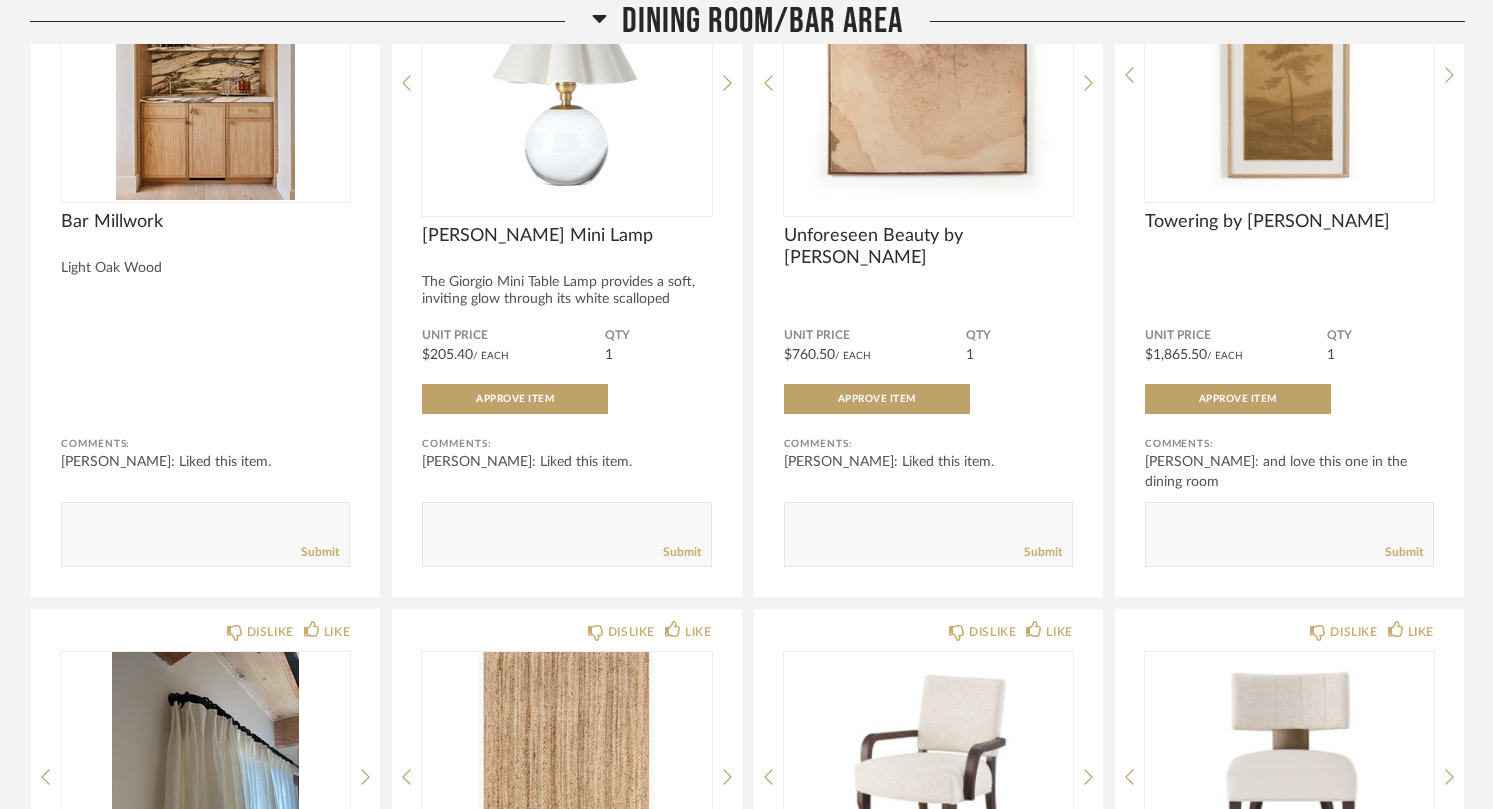 click 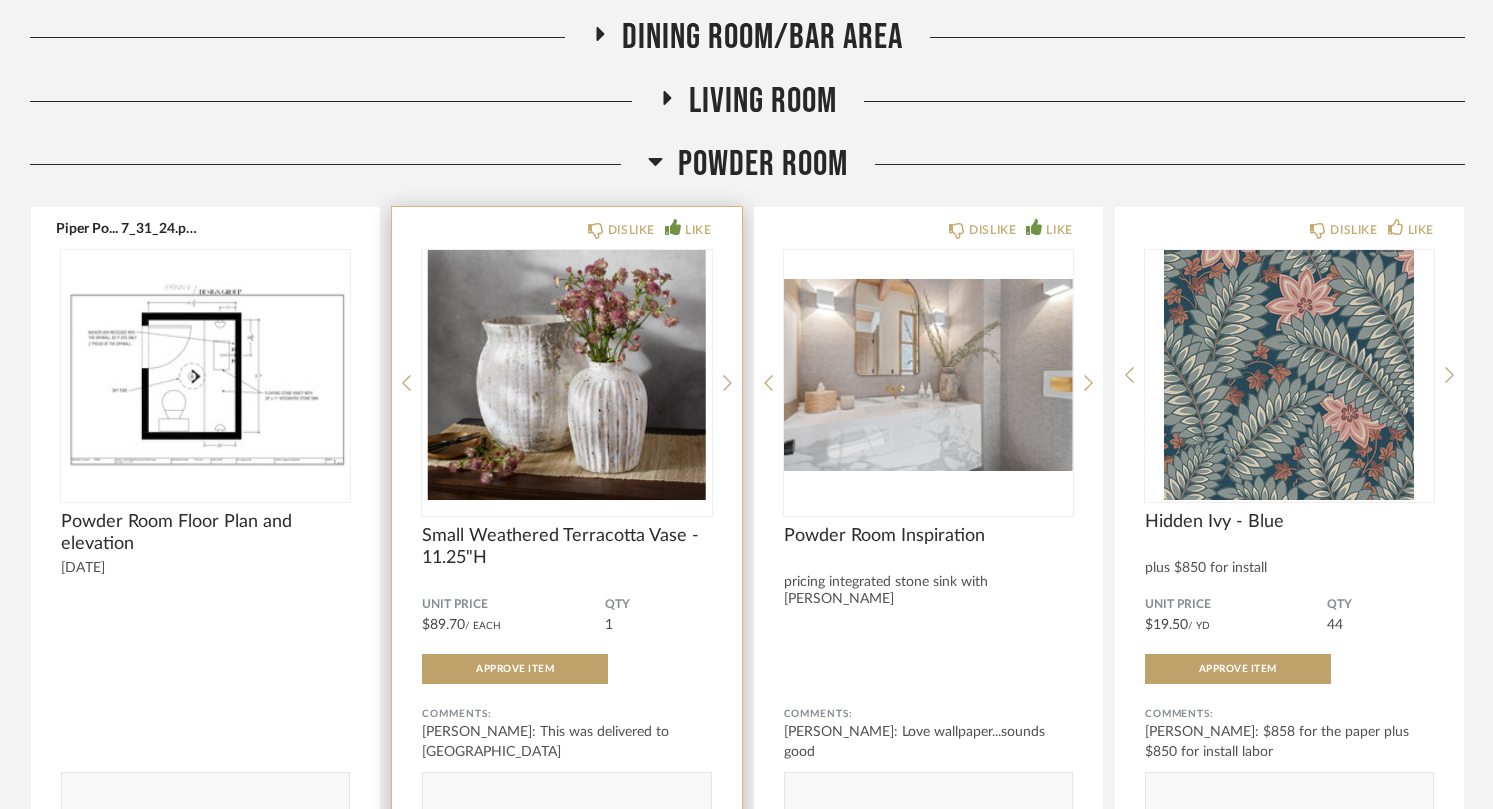 scroll, scrollTop: 676, scrollLeft: 0, axis: vertical 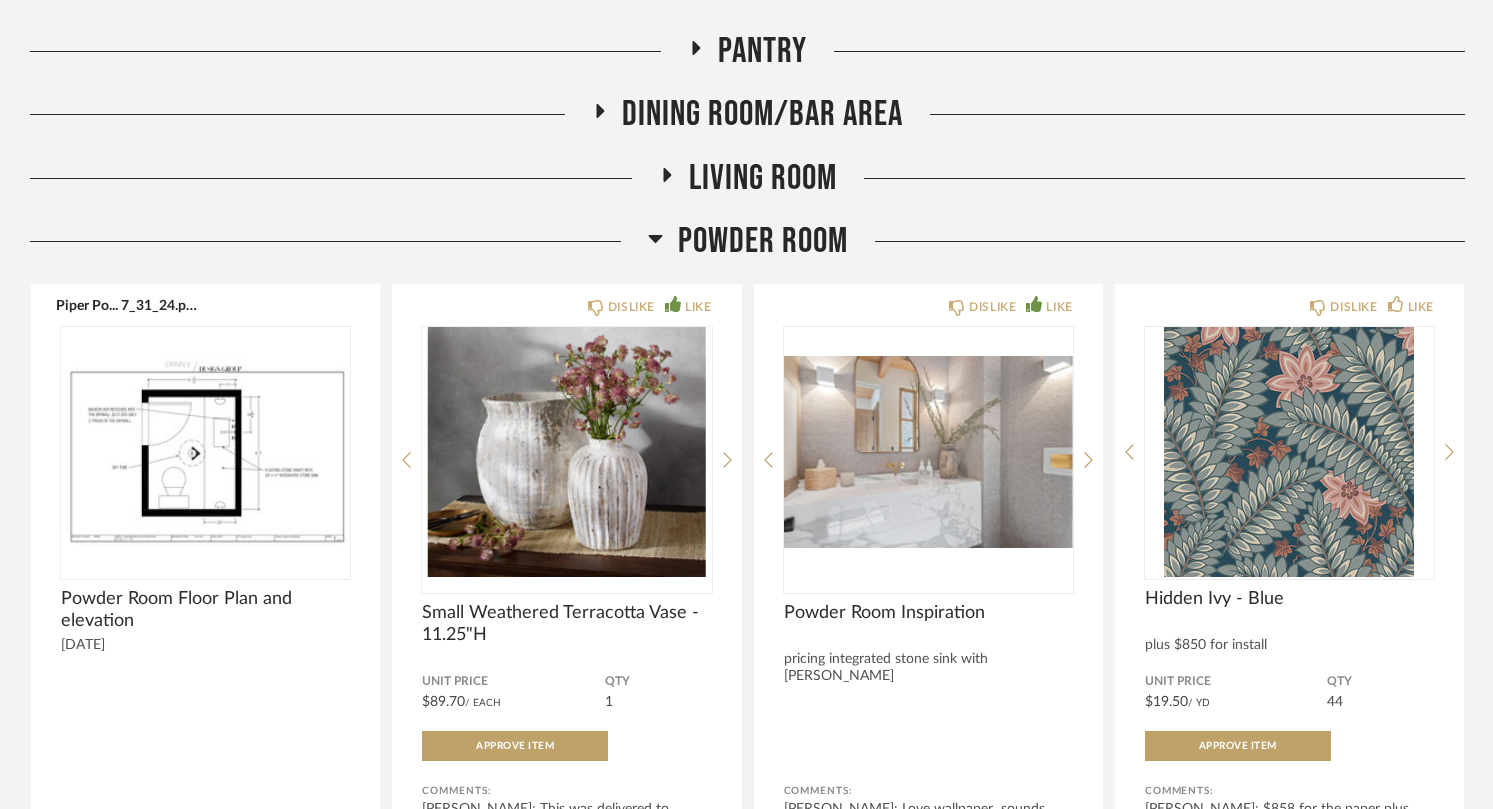 click 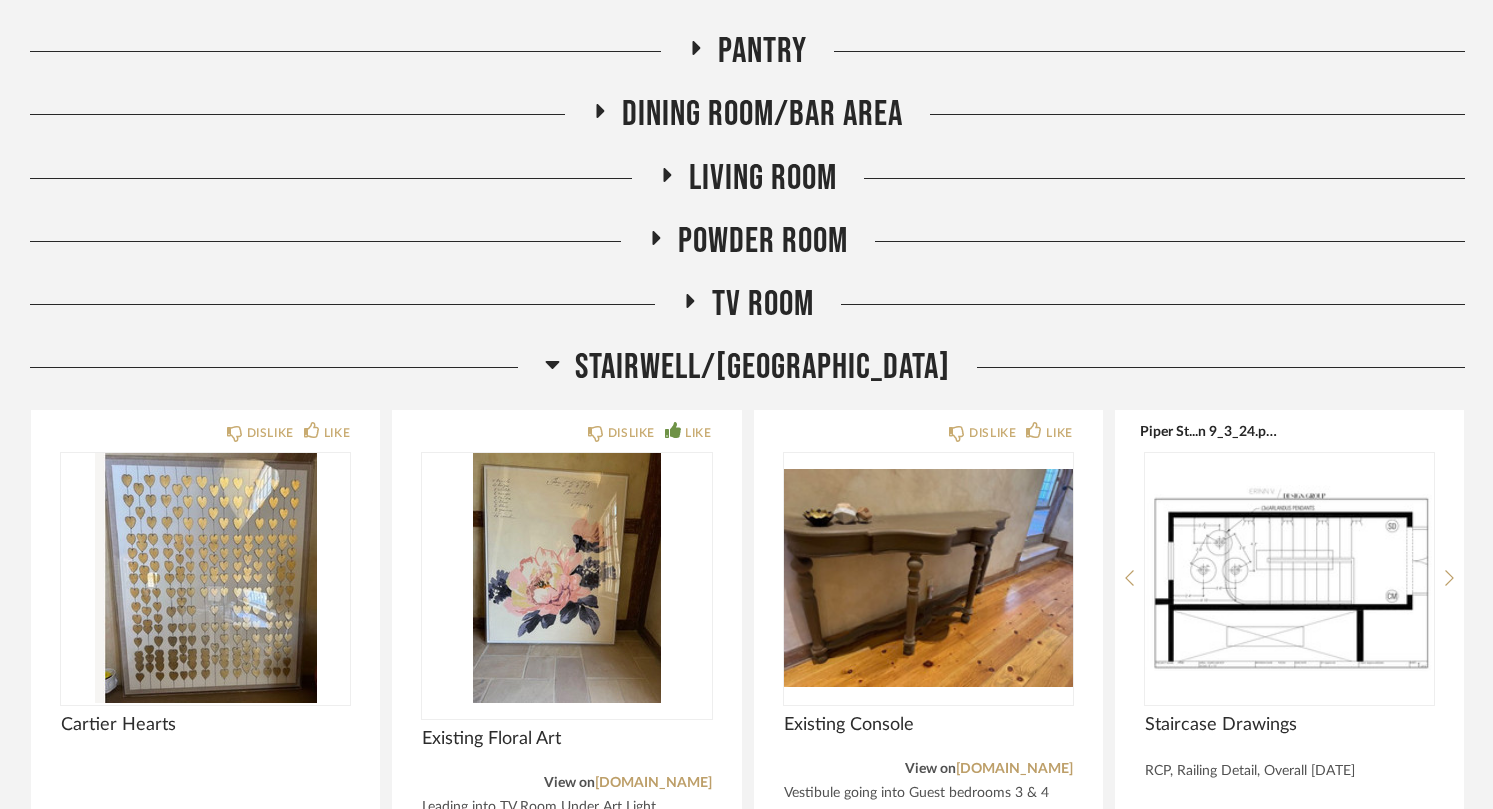 click 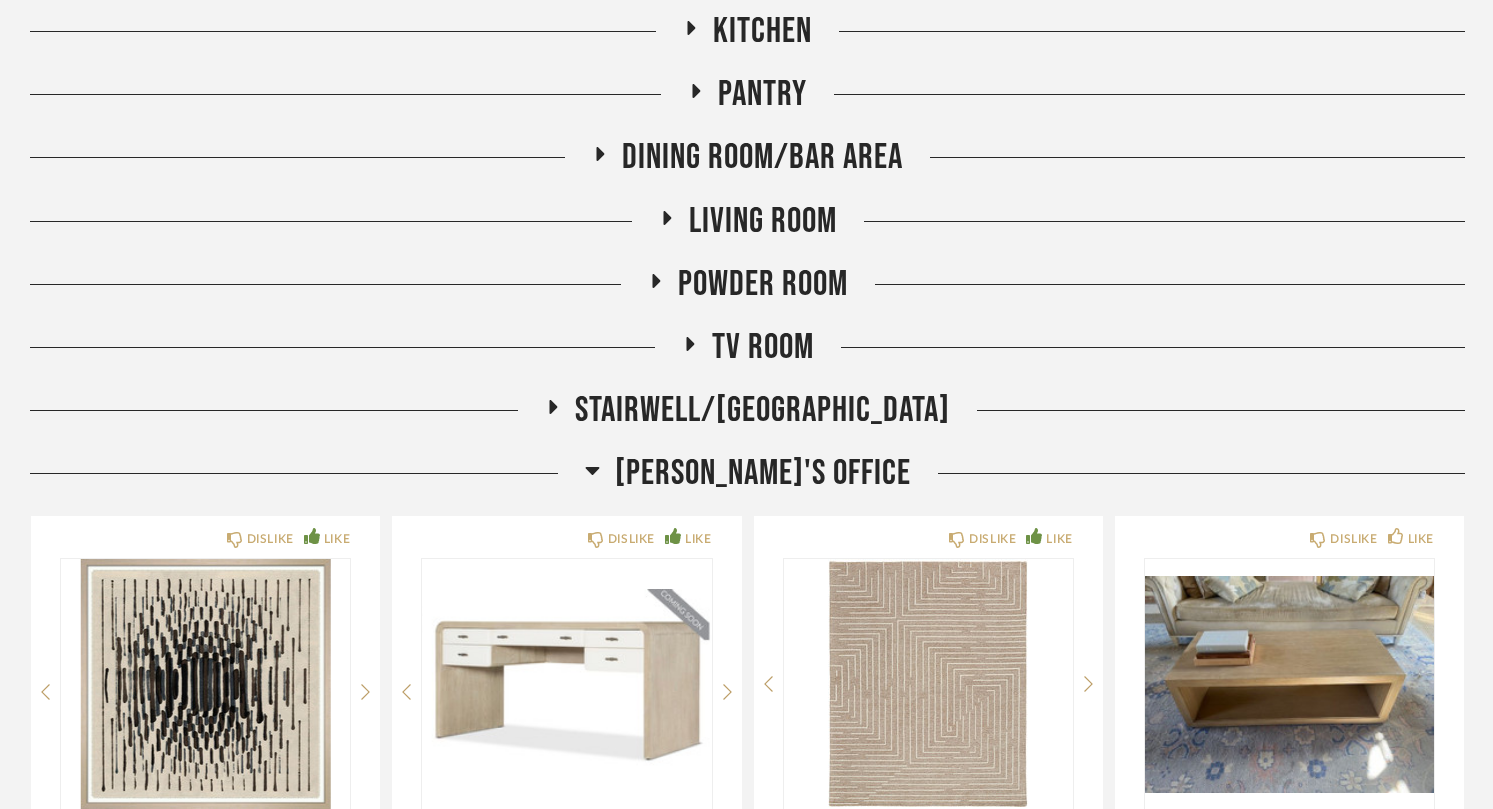 scroll, scrollTop: 630, scrollLeft: 0, axis: vertical 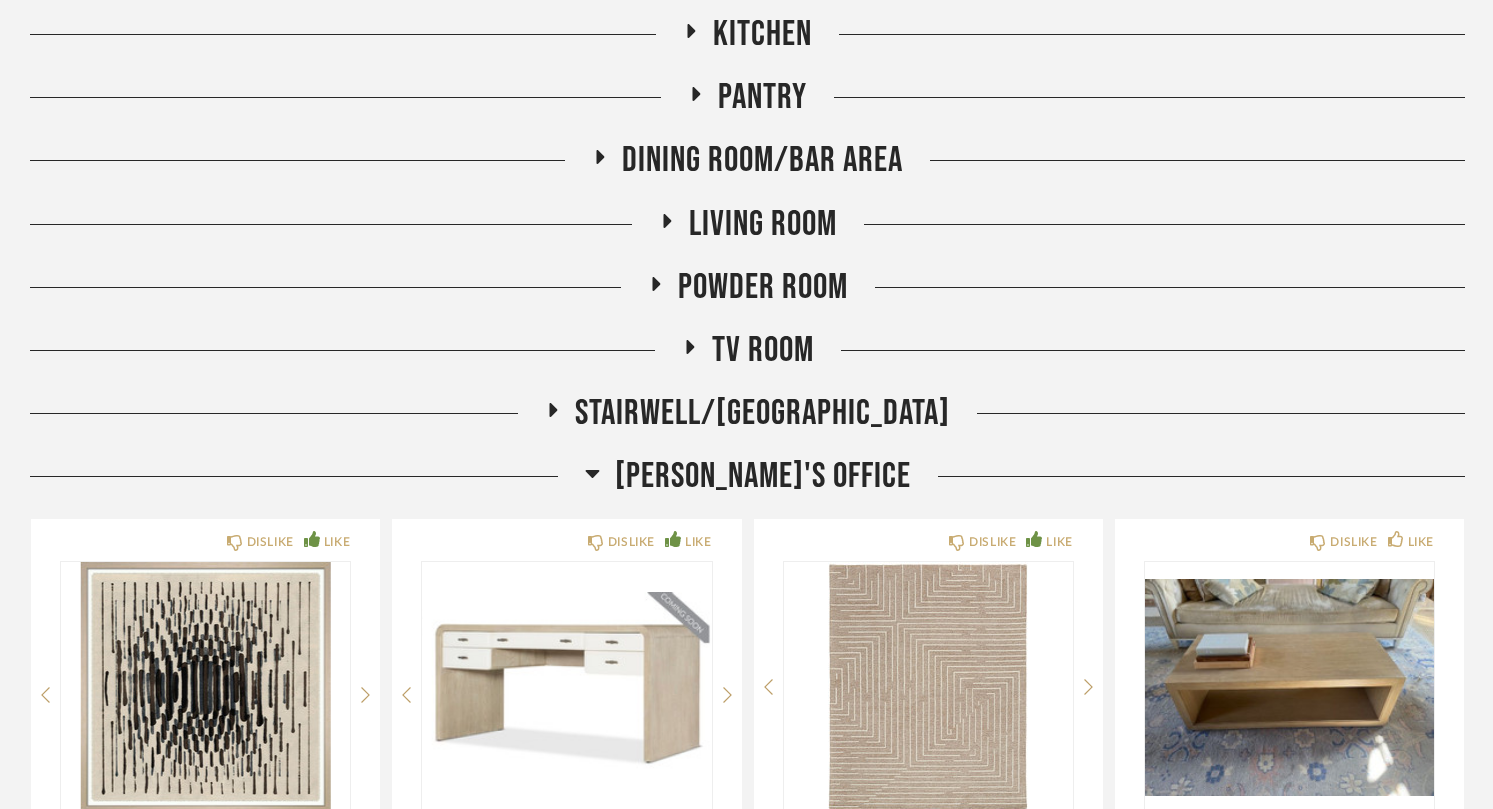 click on "Dining Room/Bar Area" 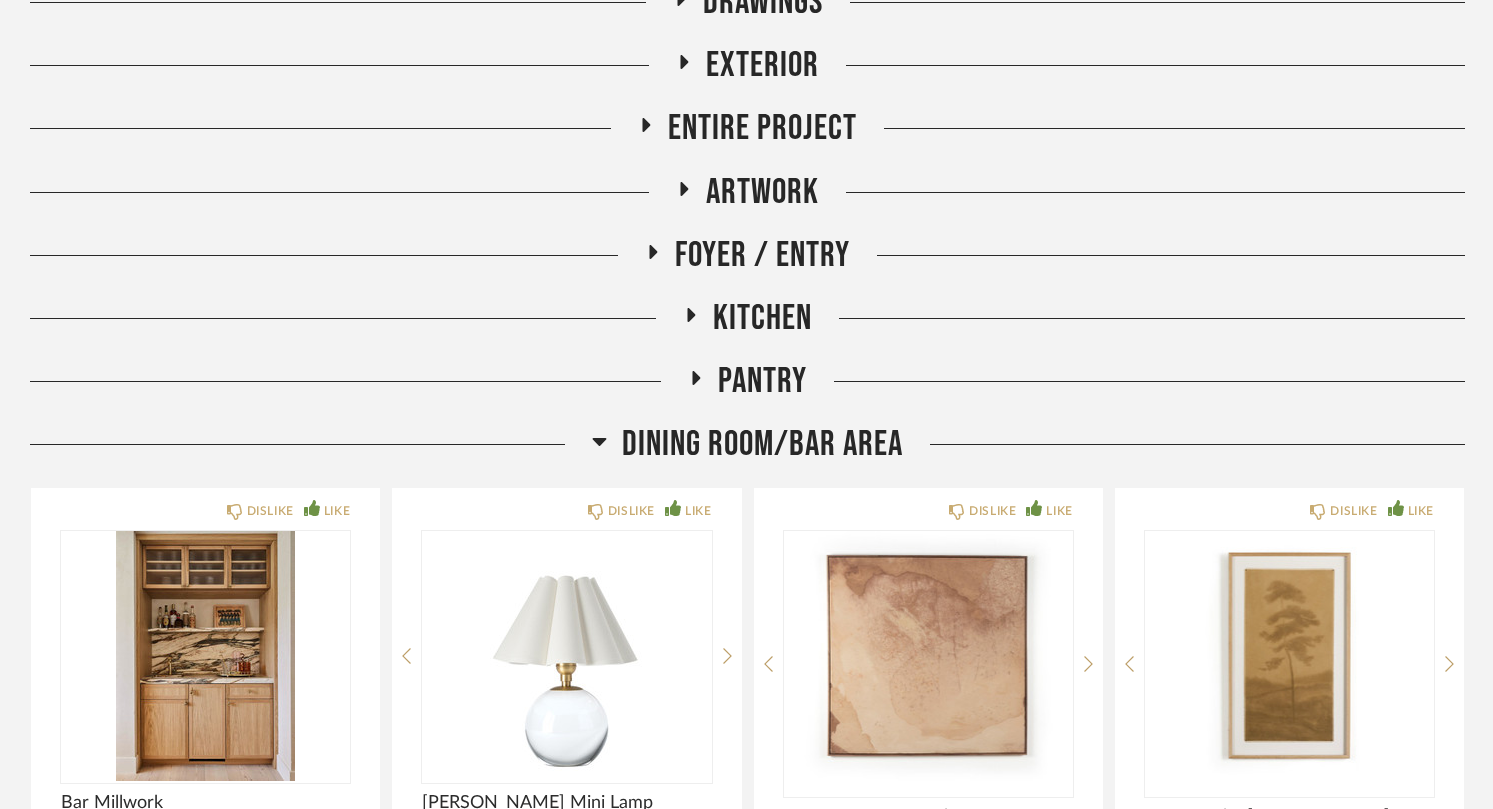 scroll, scrollTop: 347, scrollLeft: 0, axis: vertical 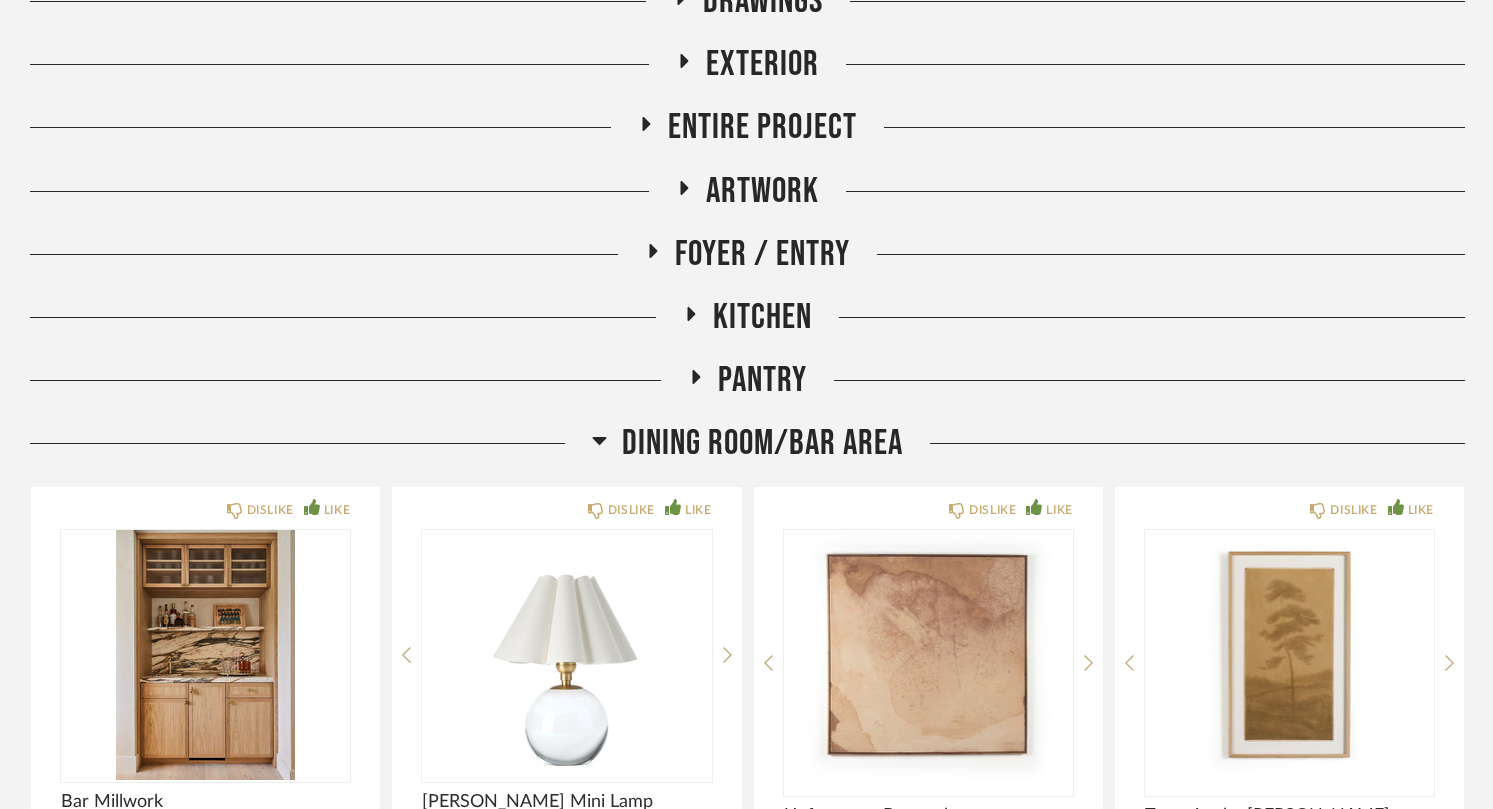 click on "Foyer / Entry" 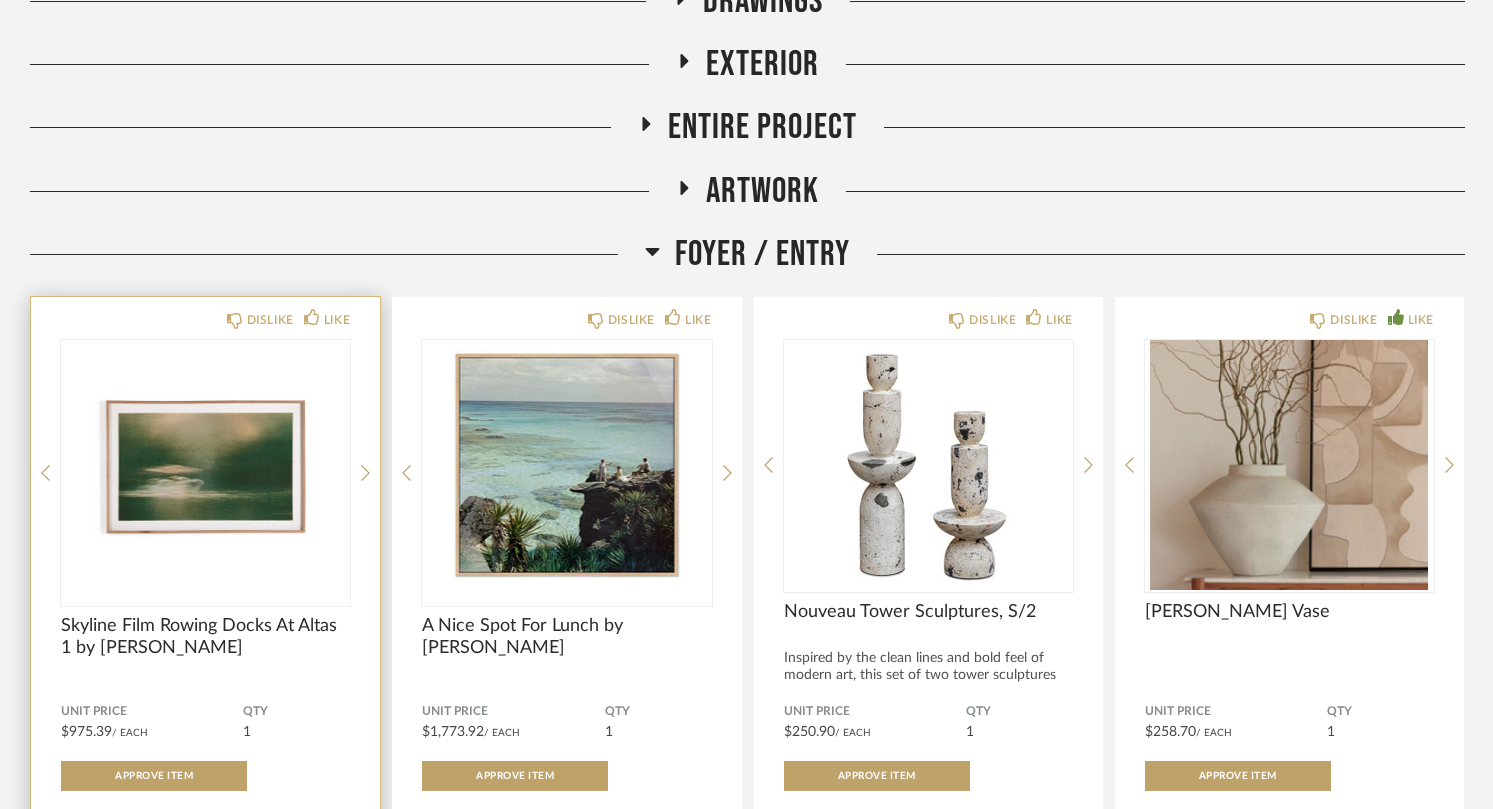click at bounding box center [205, 465] 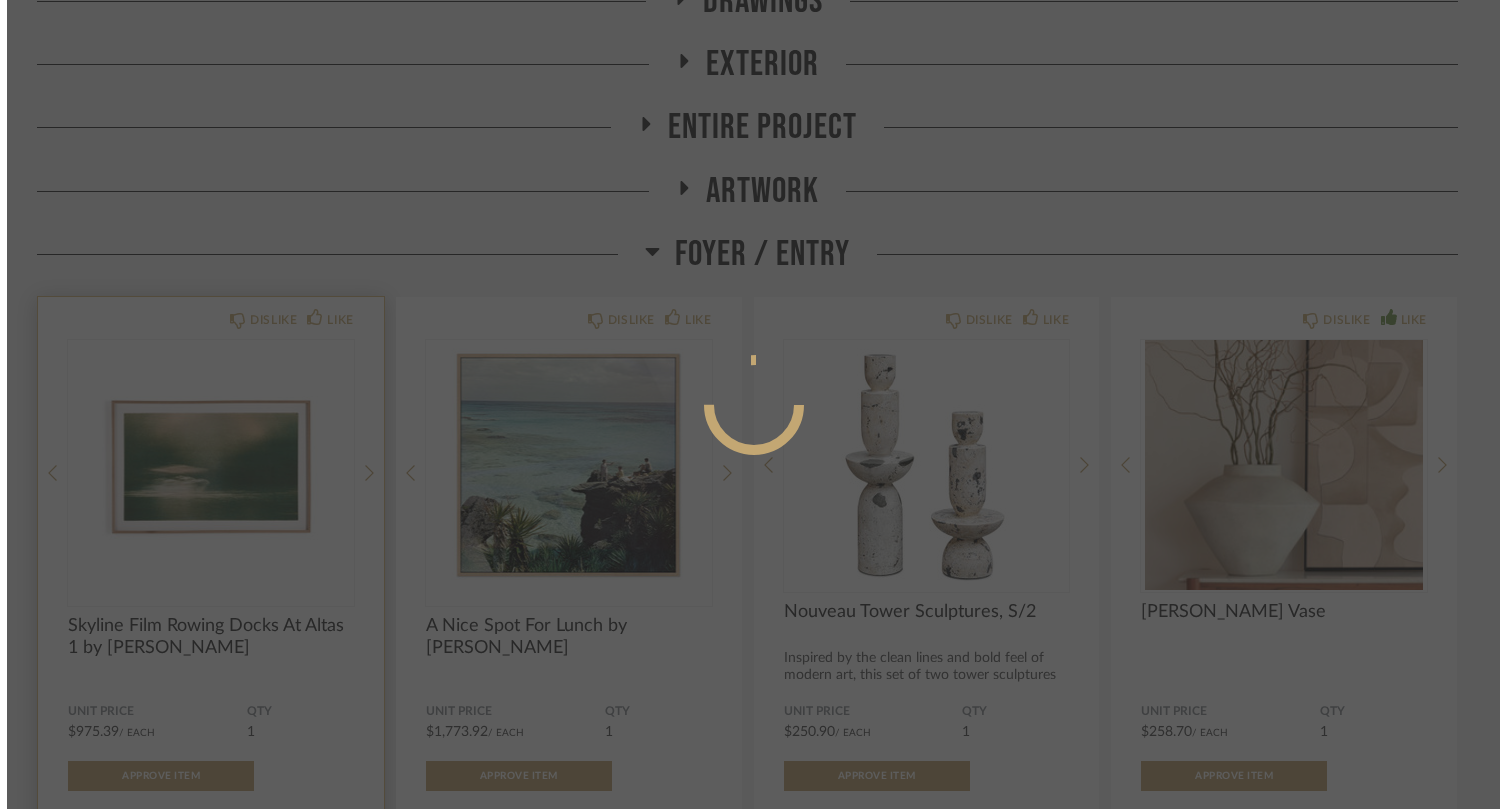 scroll, scrollTop: 0, scrollLeft: 0, axis: both 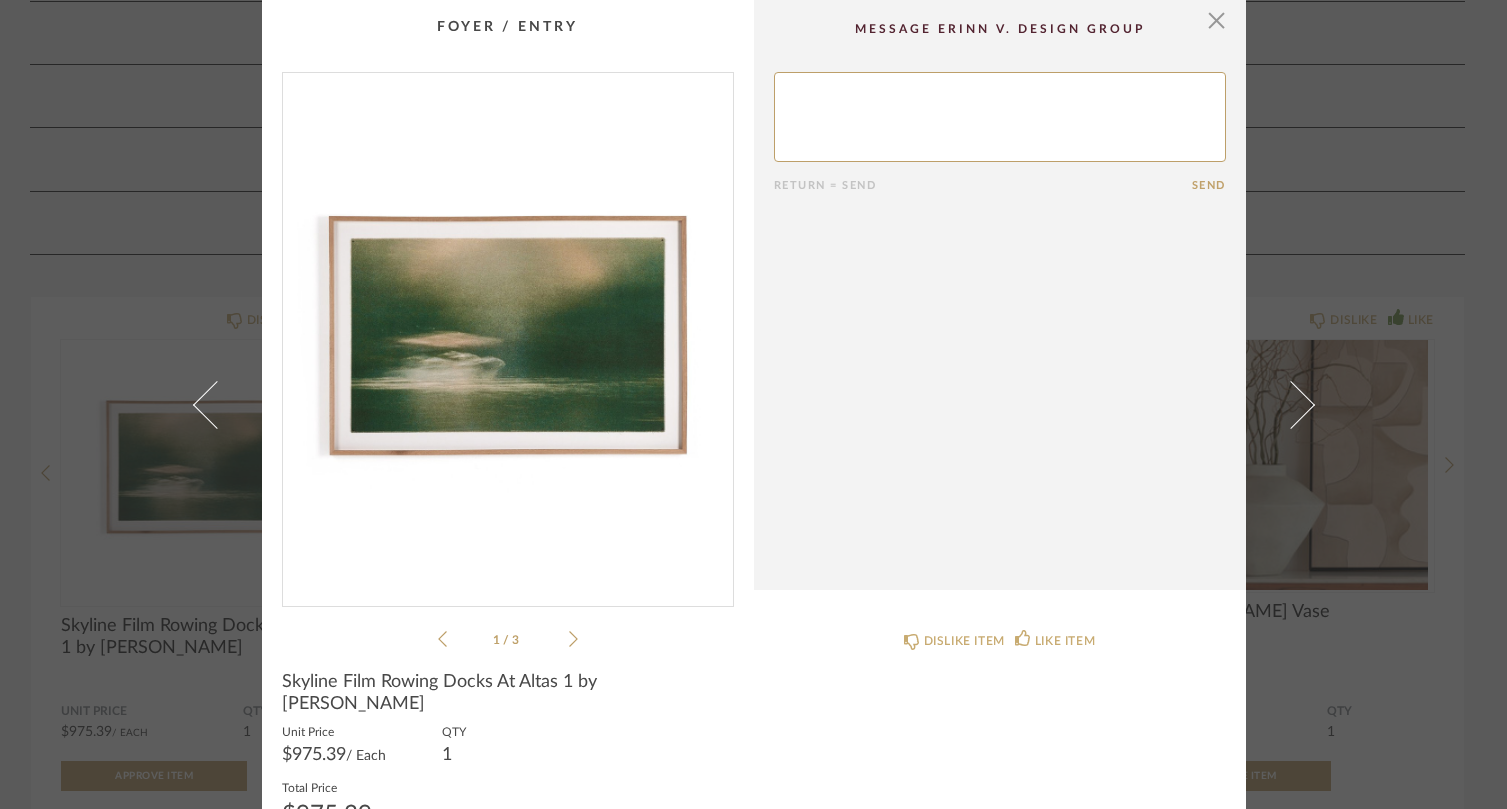 click on "1 / 3" 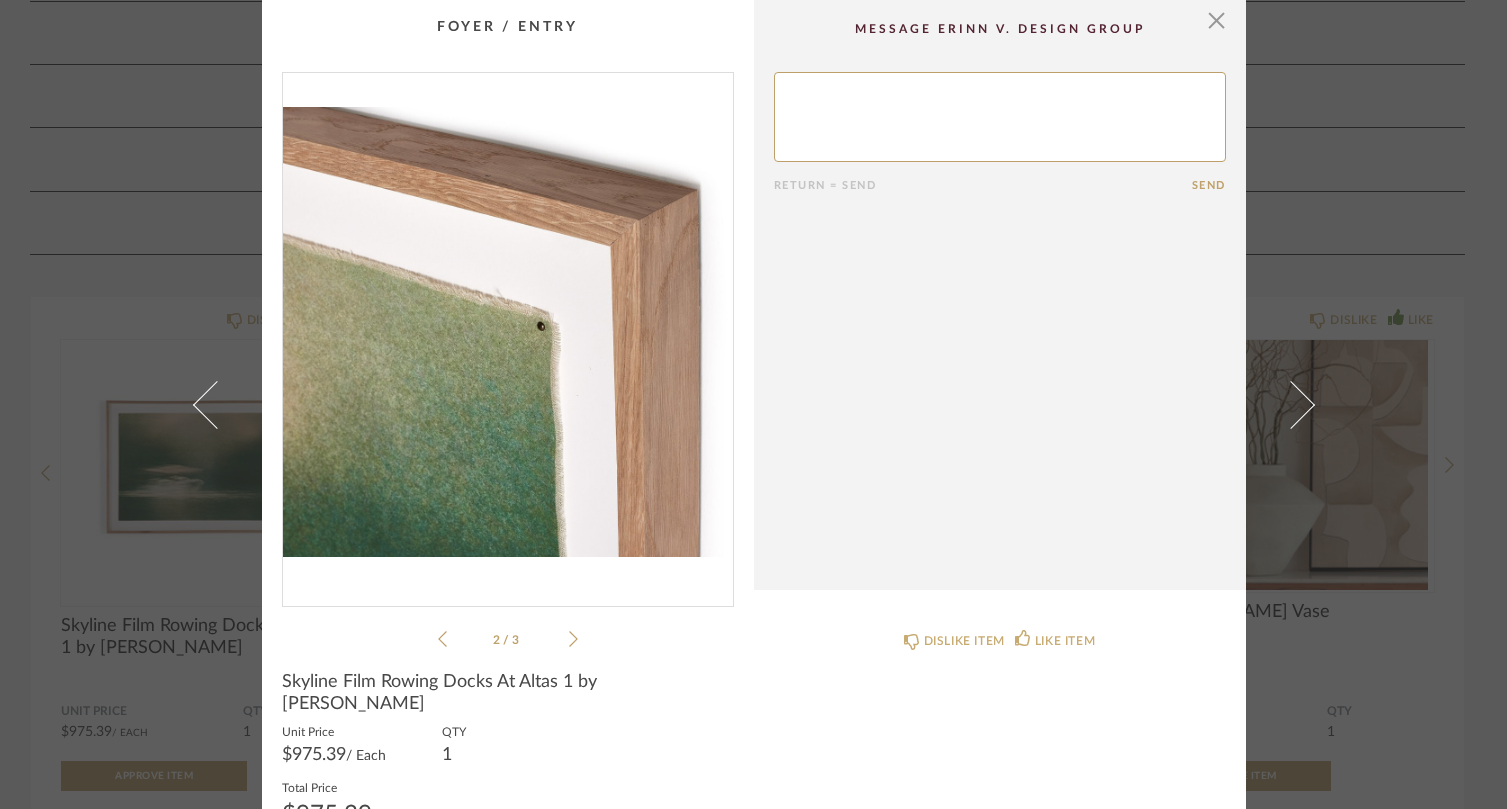 click 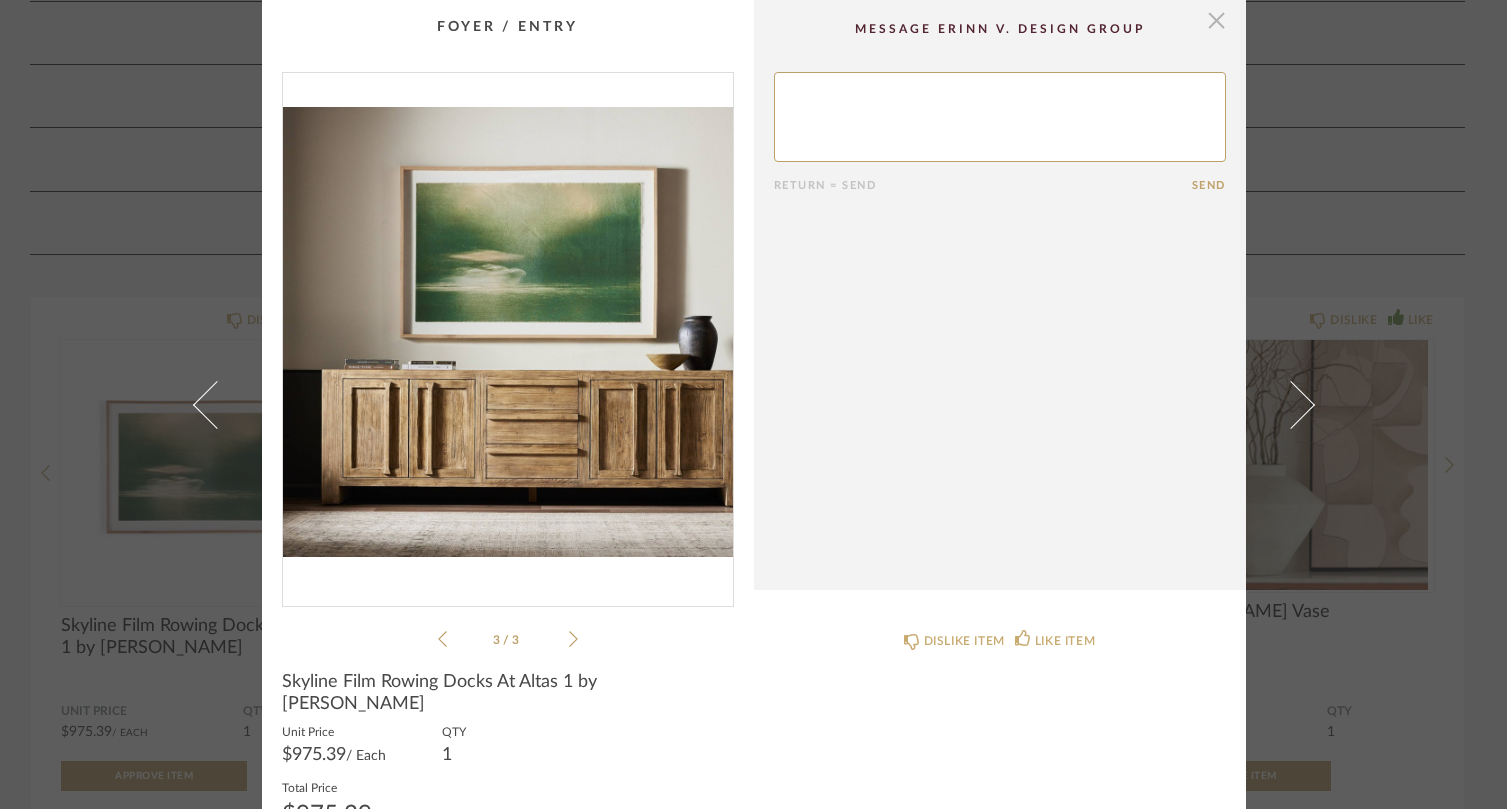 click at bounding box center (1217, 20) 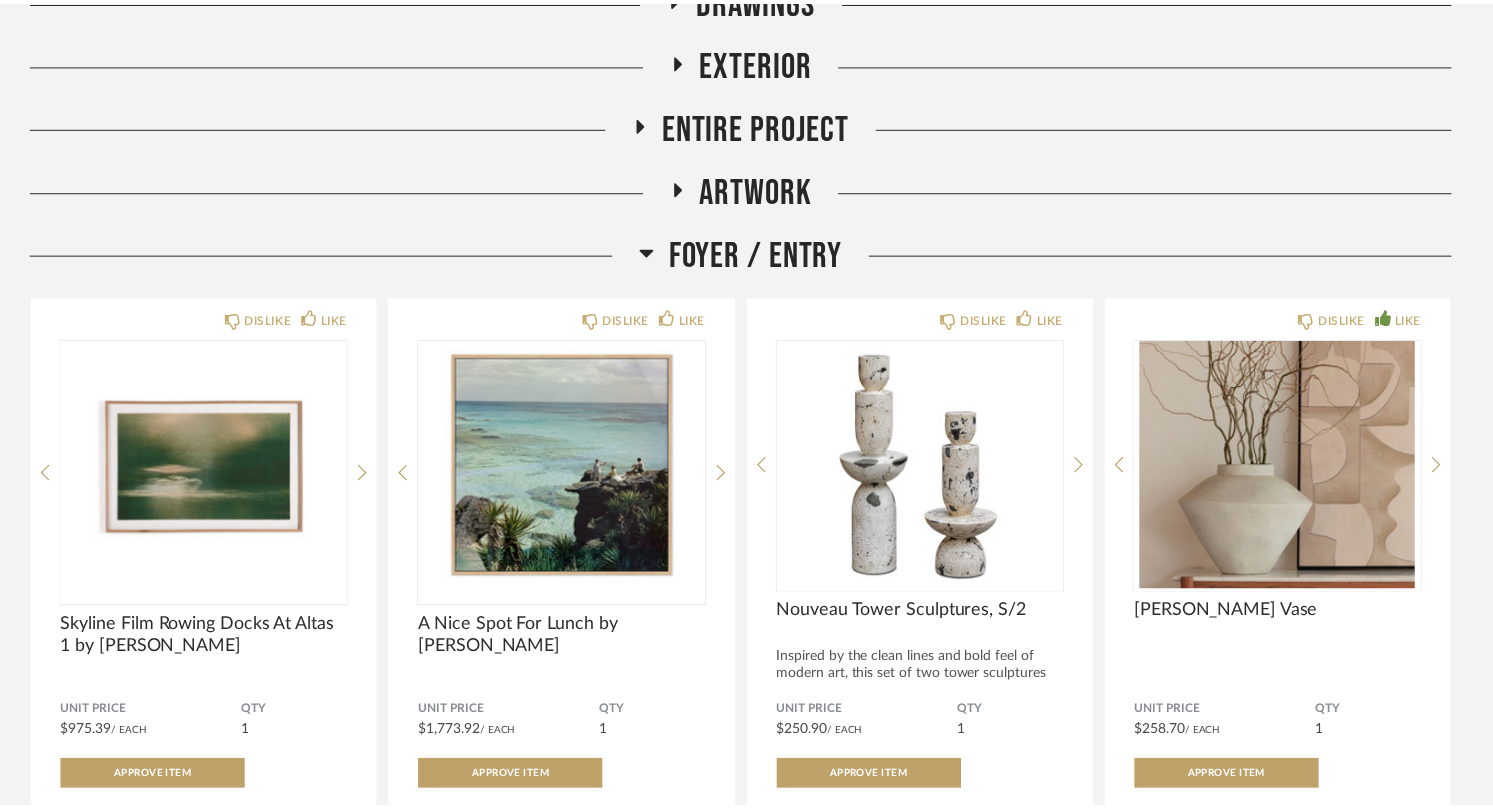 scroll, scrollTop: 347, scrollLeft: 0, axis: vertical 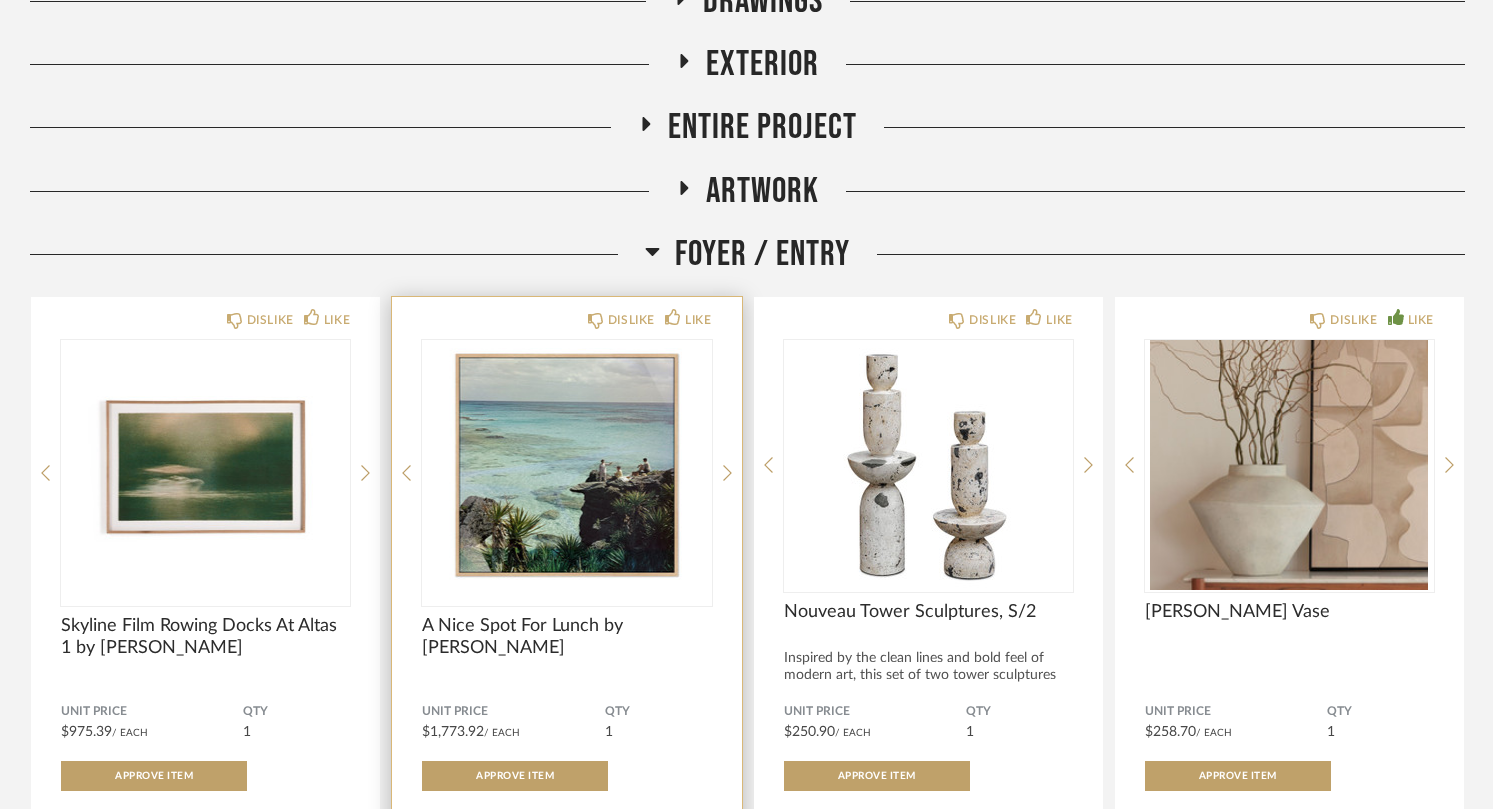 click at bounding box center (566, 465) 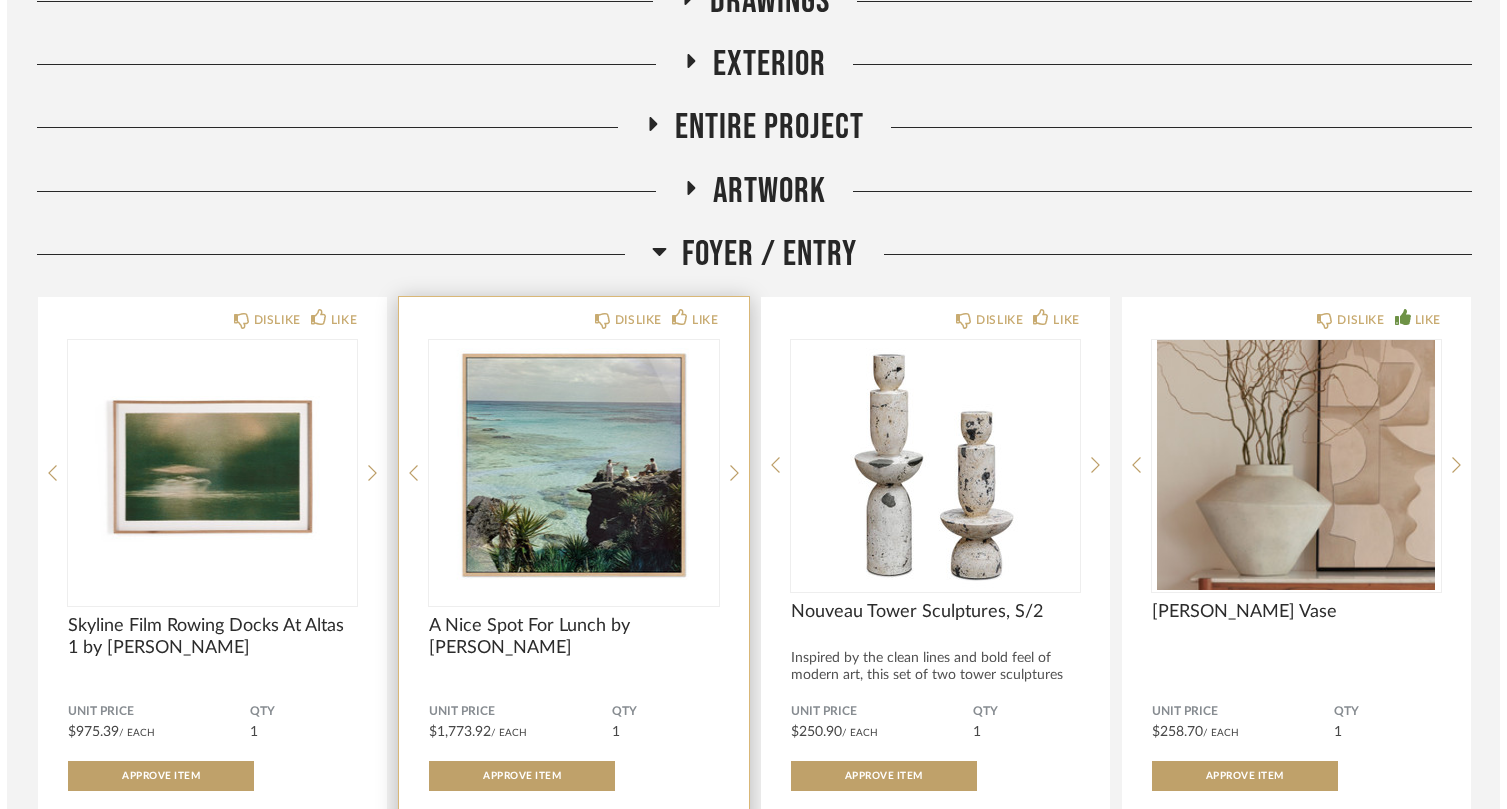 scroll, scrollTop: 0, scrollLeft: 0, axis: both 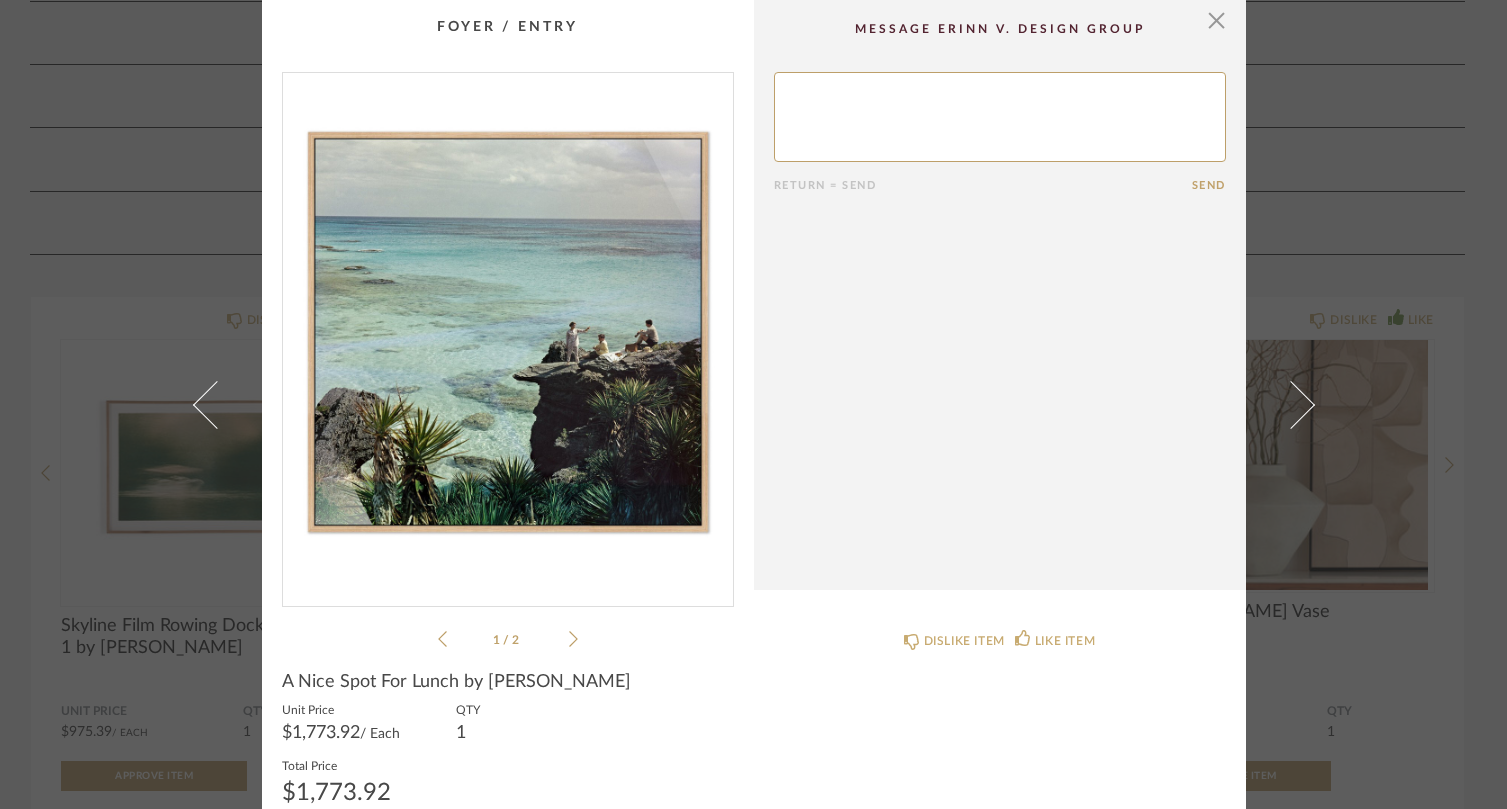 click 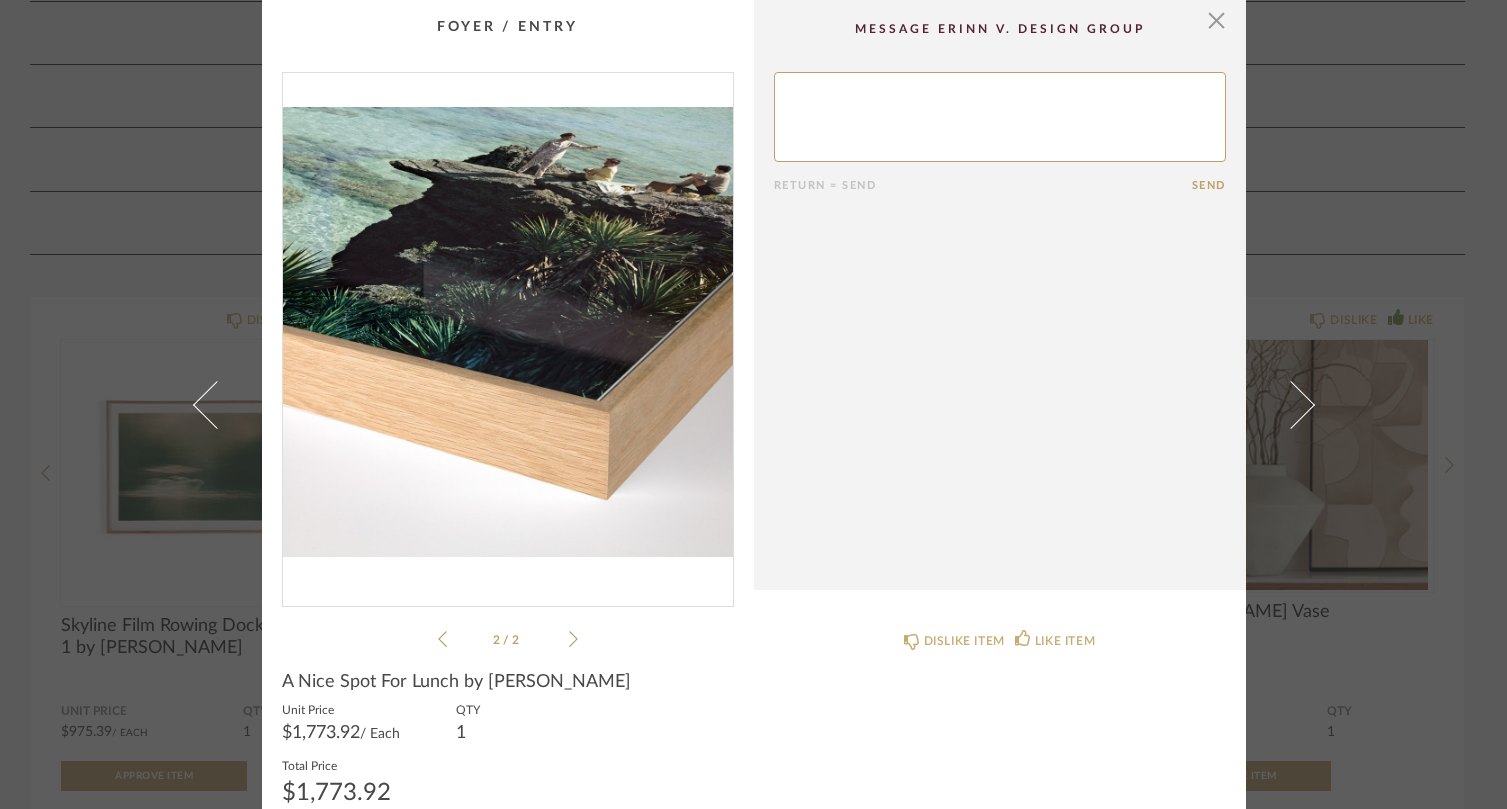 click 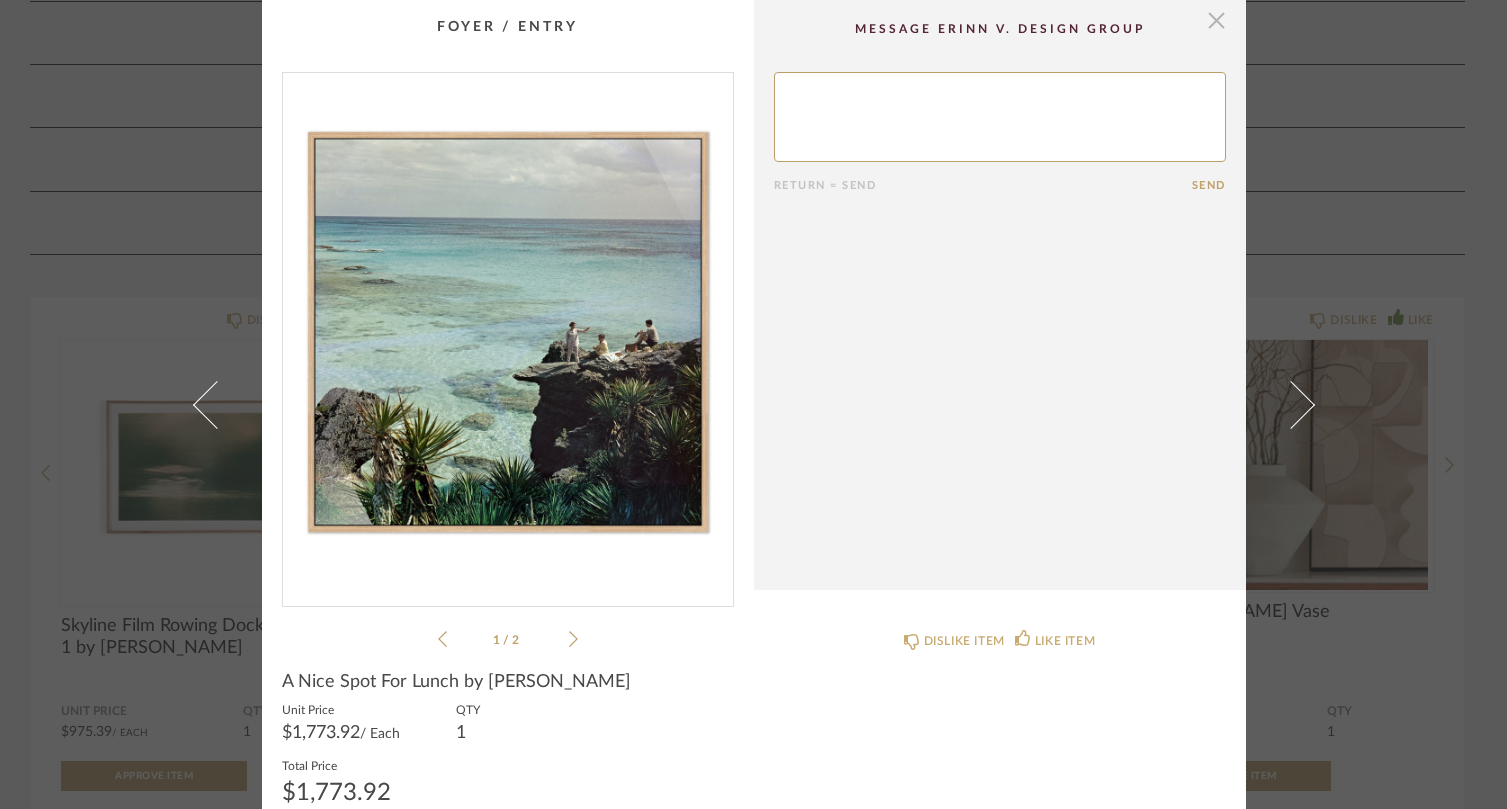 click at bounding box center [1217, 20] 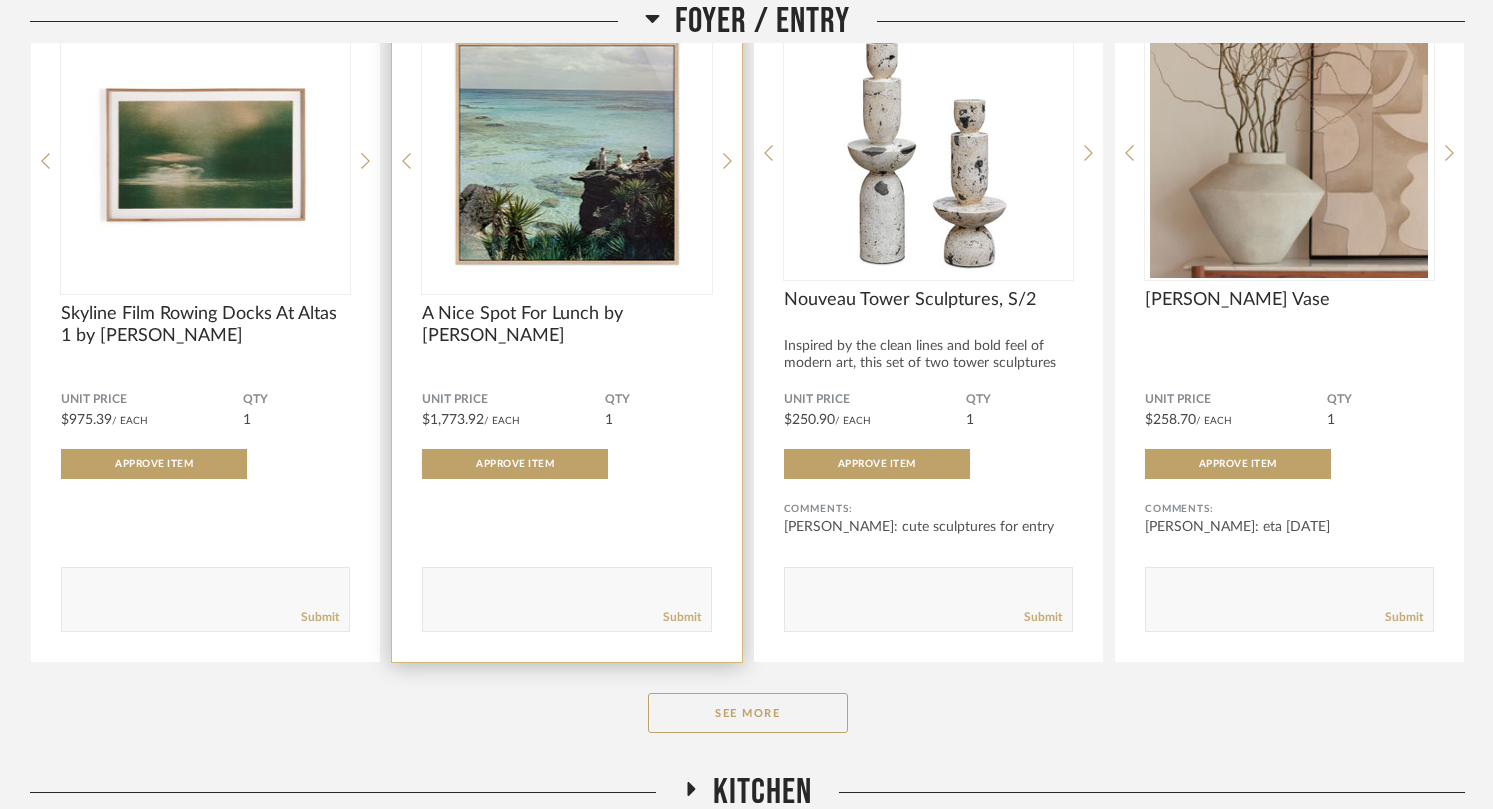 scroll, scrollTop: 670, scrollLeft: 0, axis: vertical 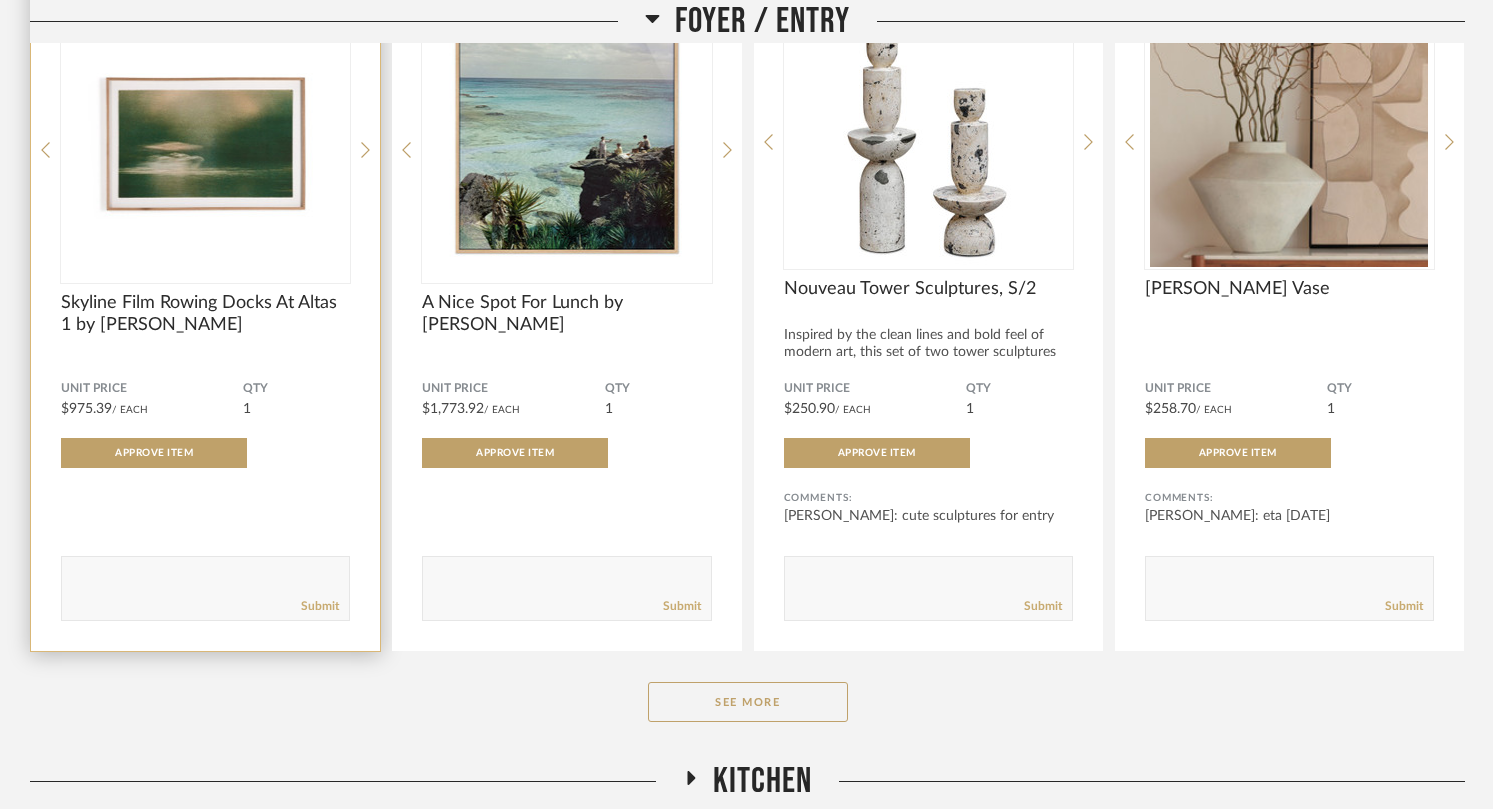 click at bounding box center (205, 142) 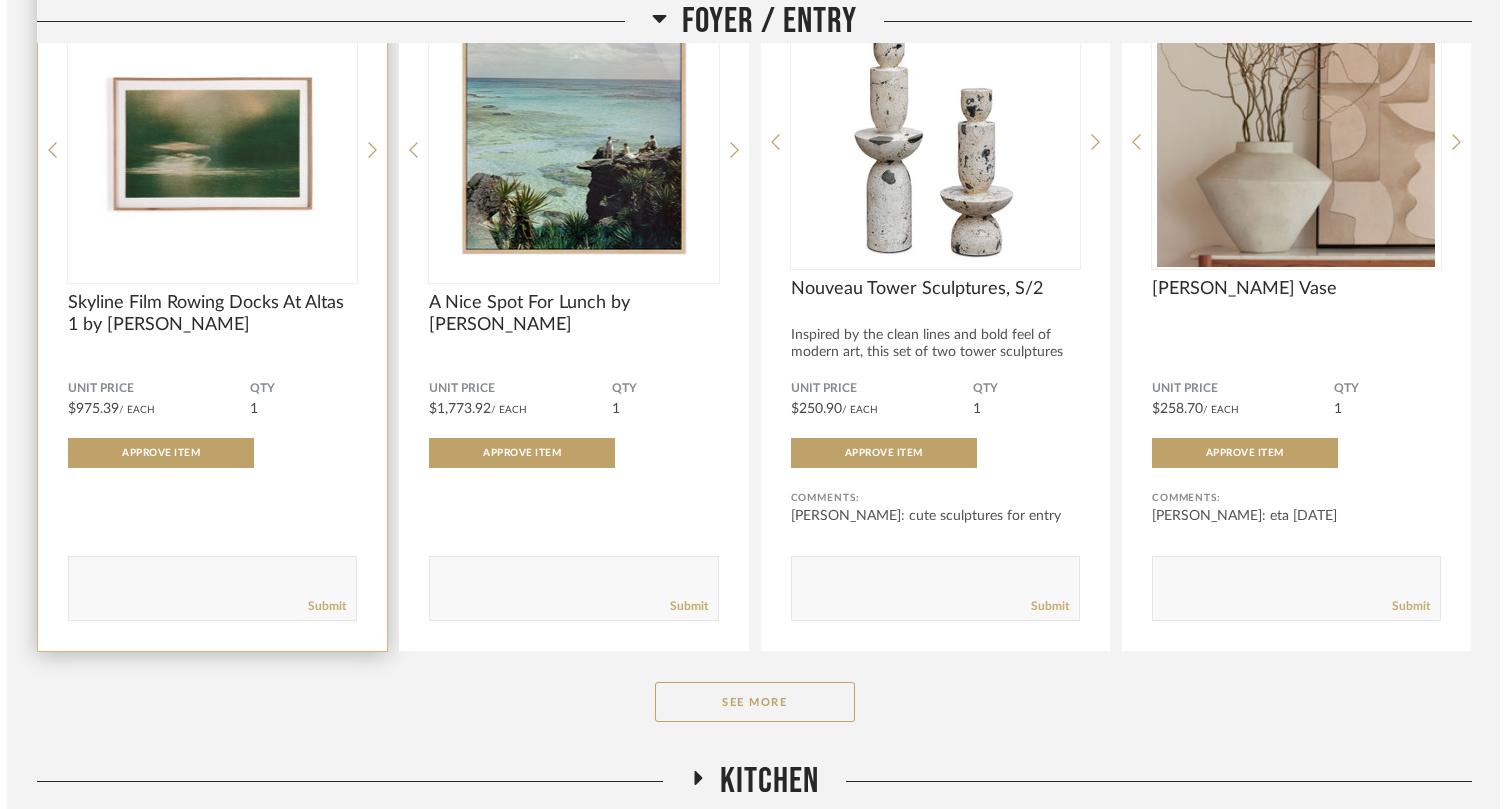 scroll, scrollTop: 0, scrollLeft: 0, axis: both 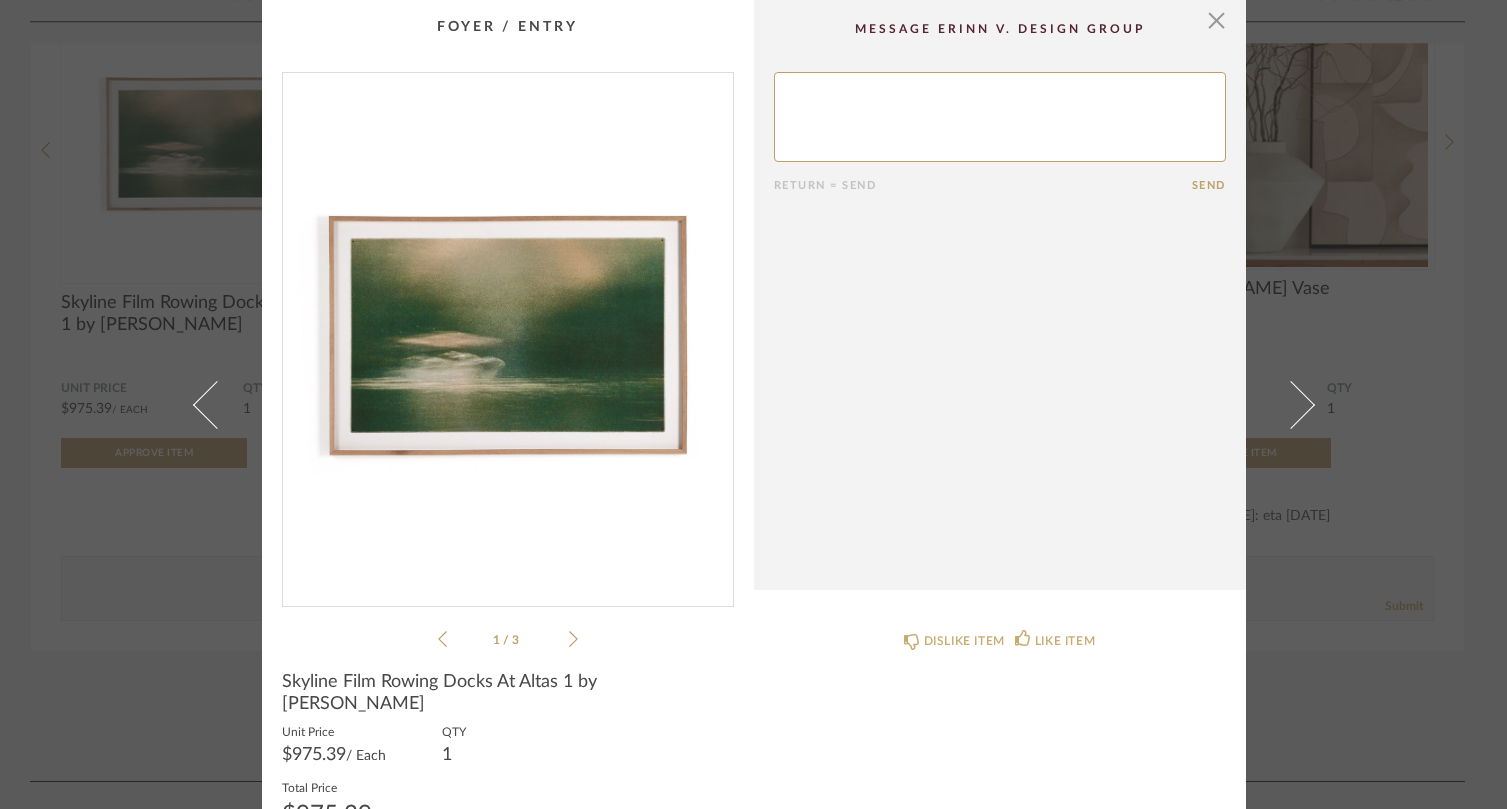 click 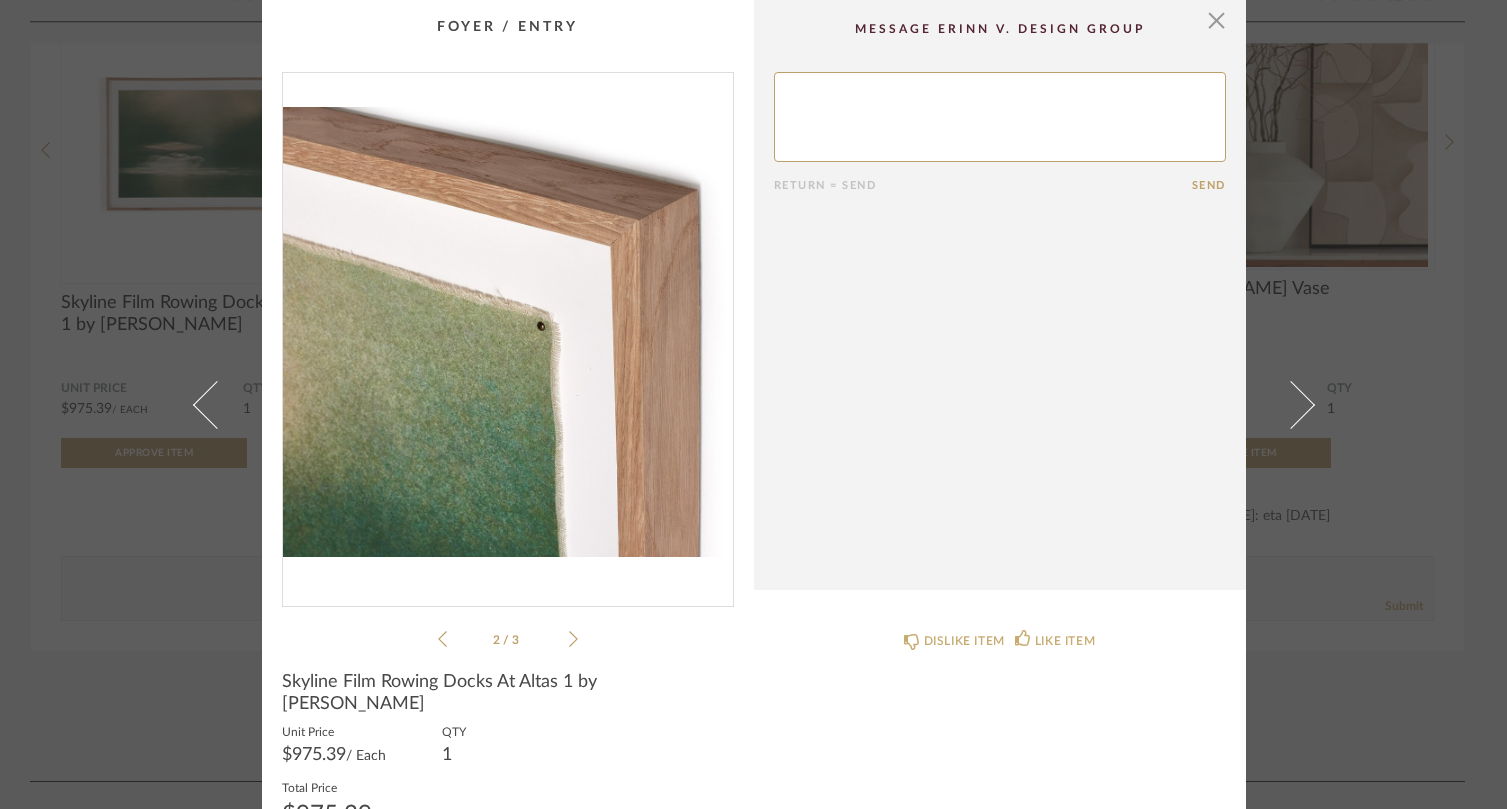 click 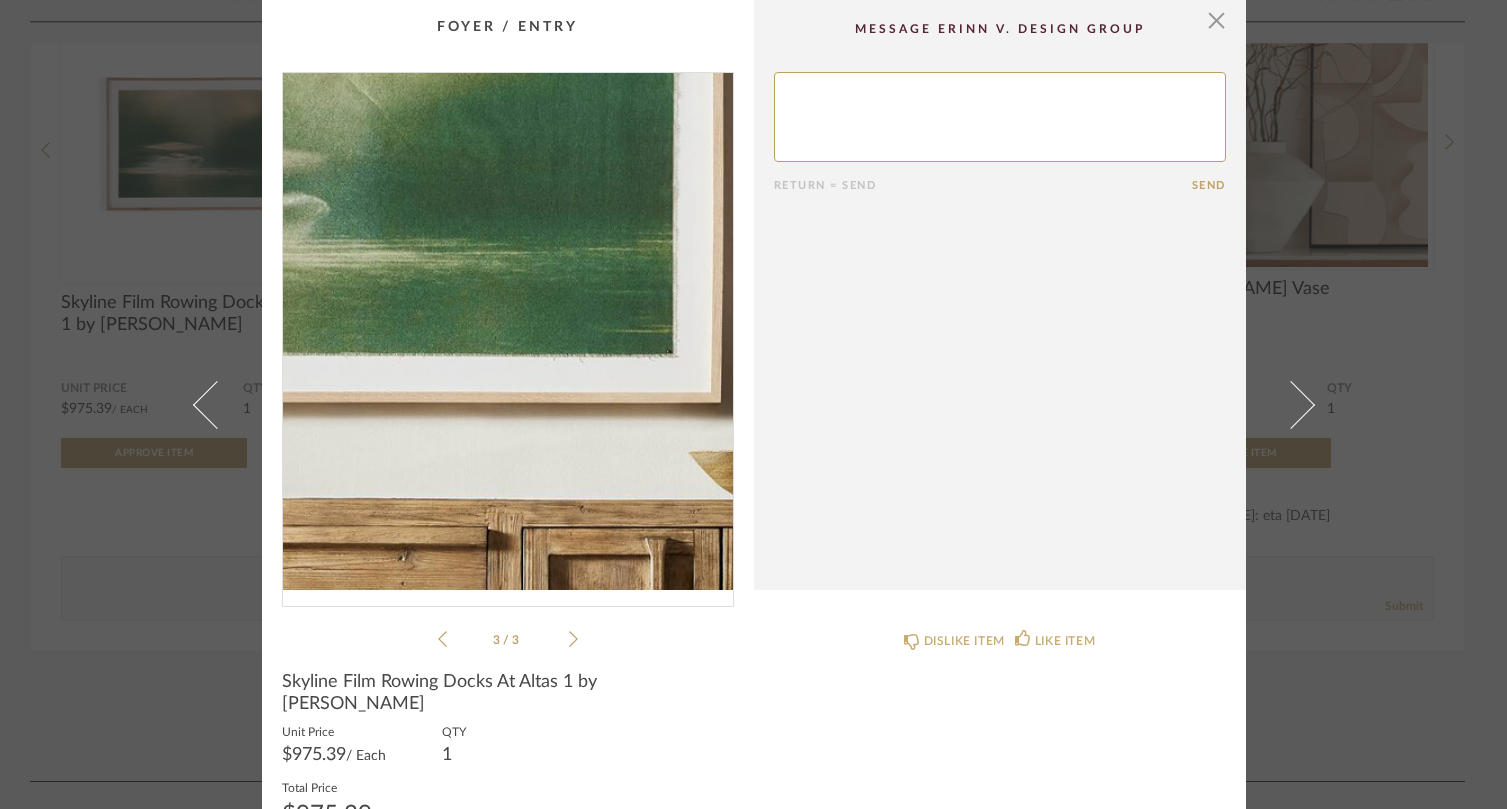 click at bounding box center [508, 331] 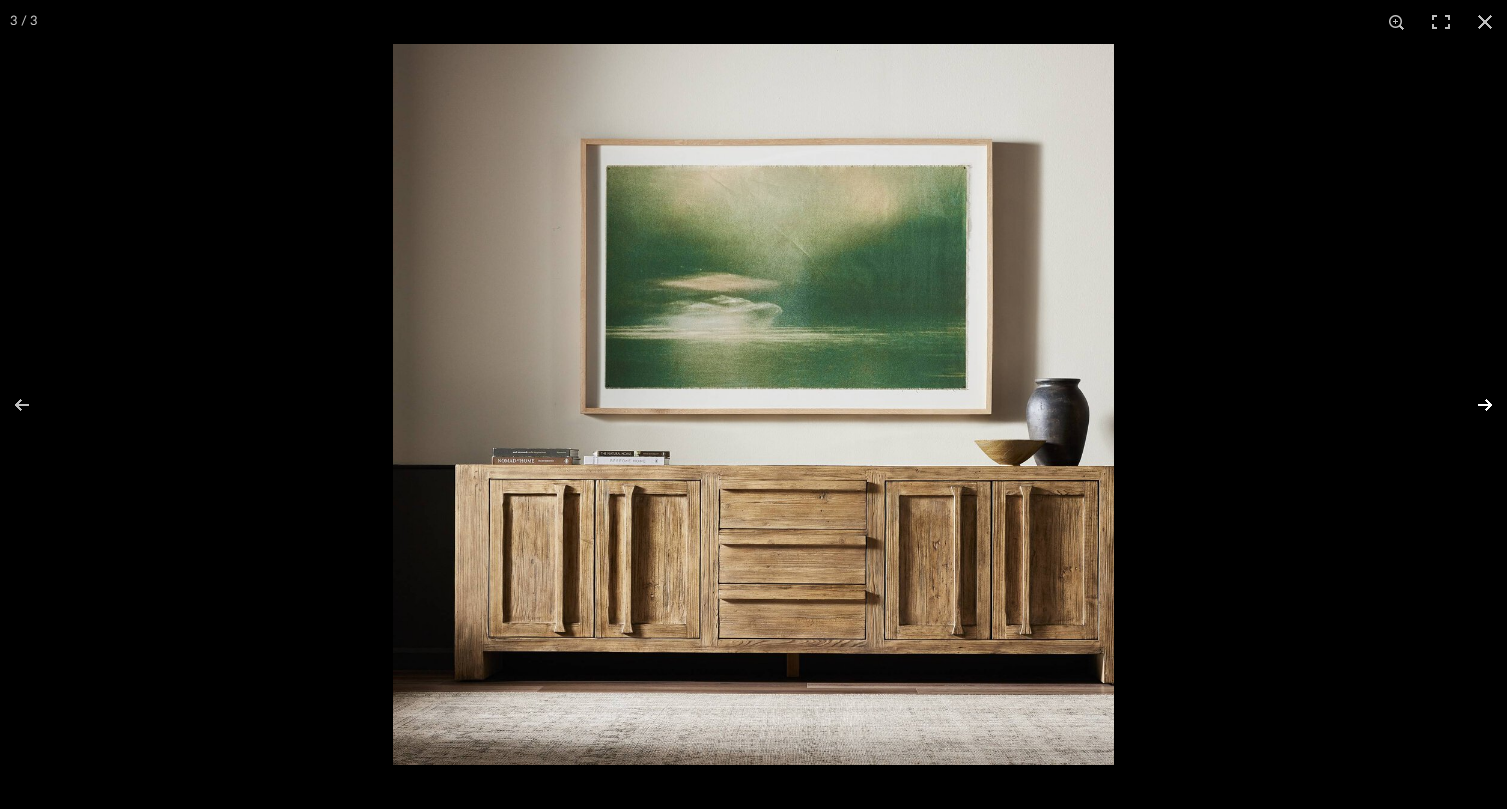 click at bounding box center (1472, 405) 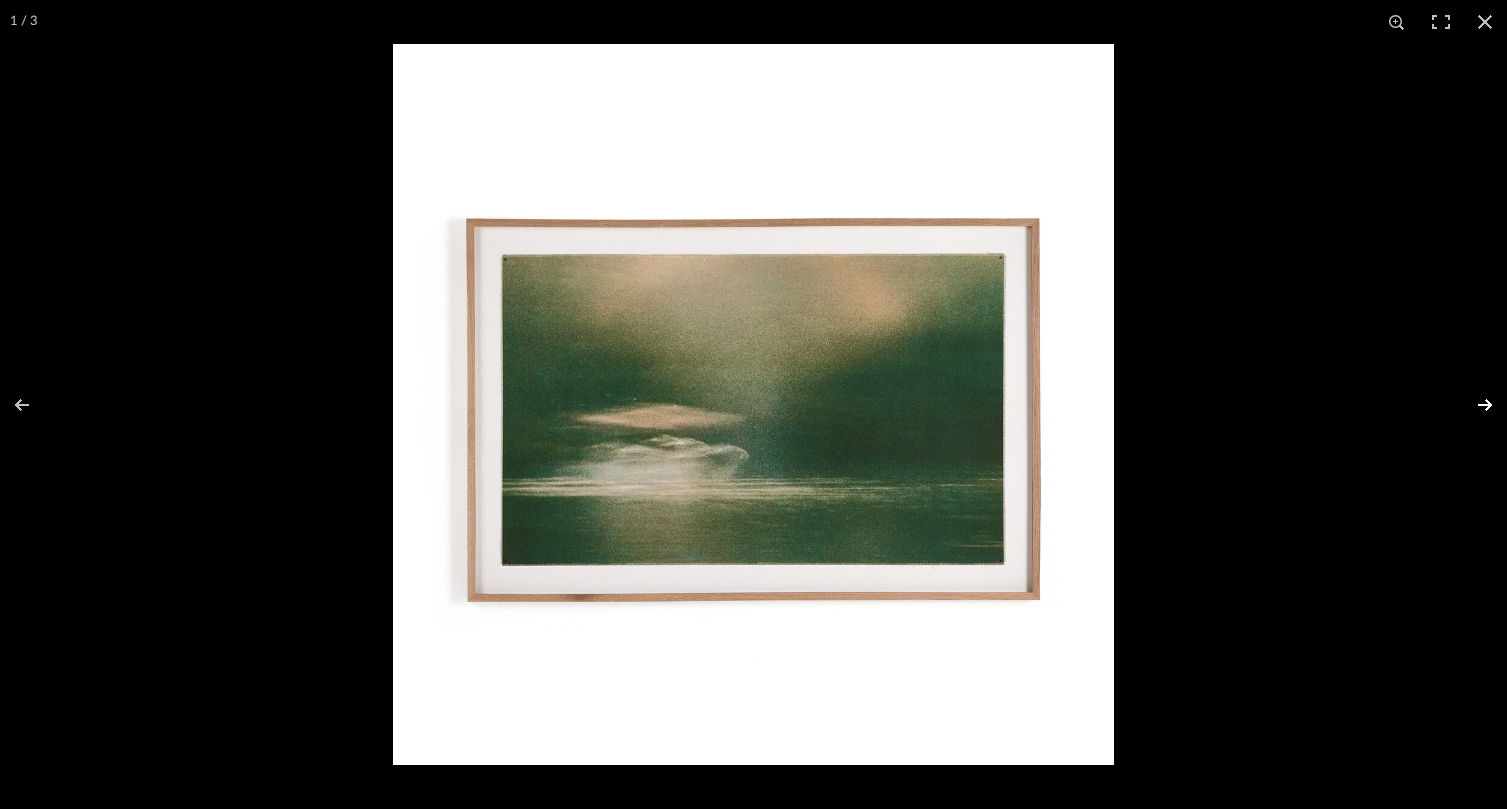click at bounding box center (1472, 405) 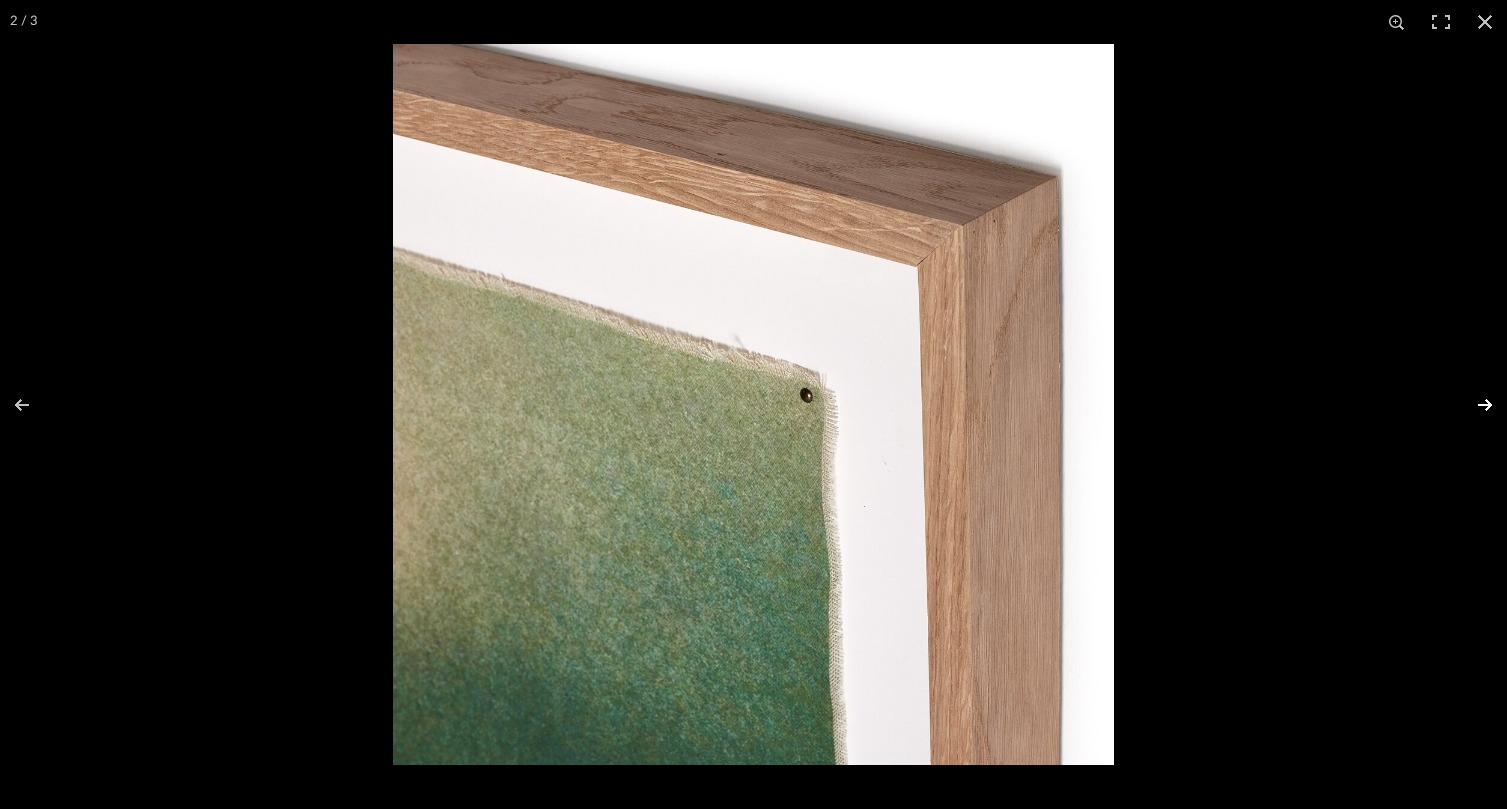 click at bounding box center (1472, 405) 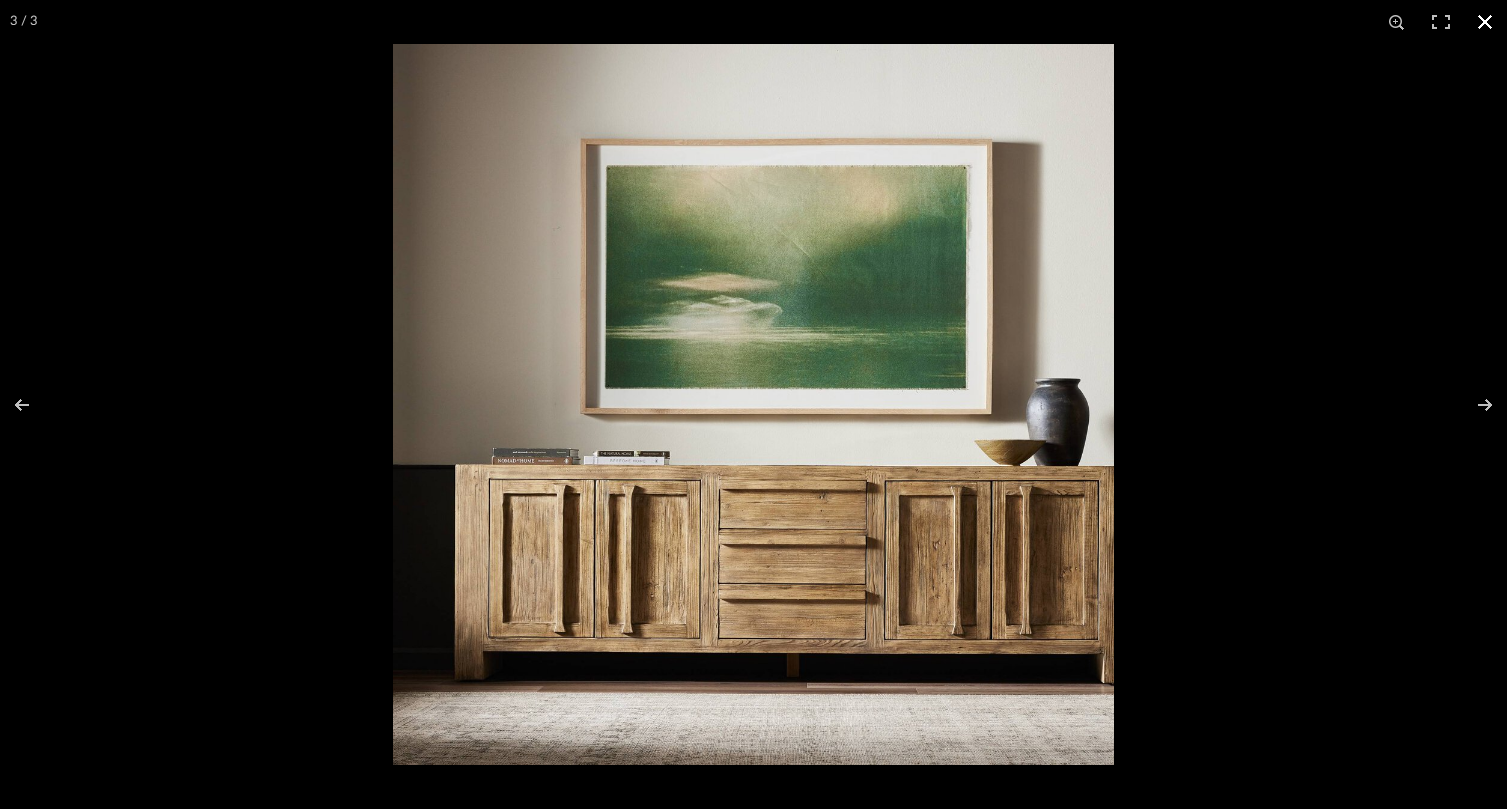 click at bounding box center (1485, 22) 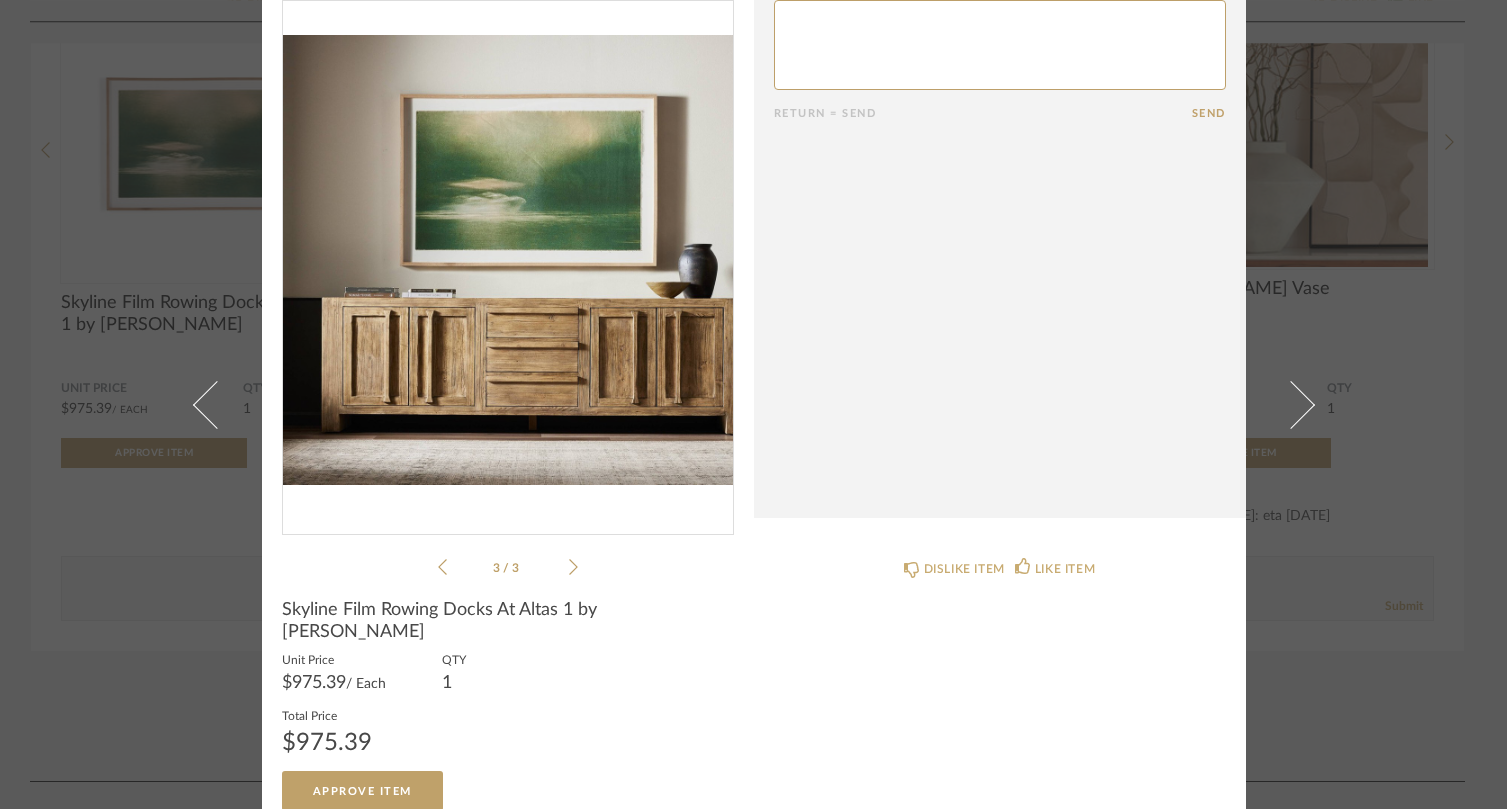 scroll, scrollTop: 0, scrollLeft: 0, axis: both 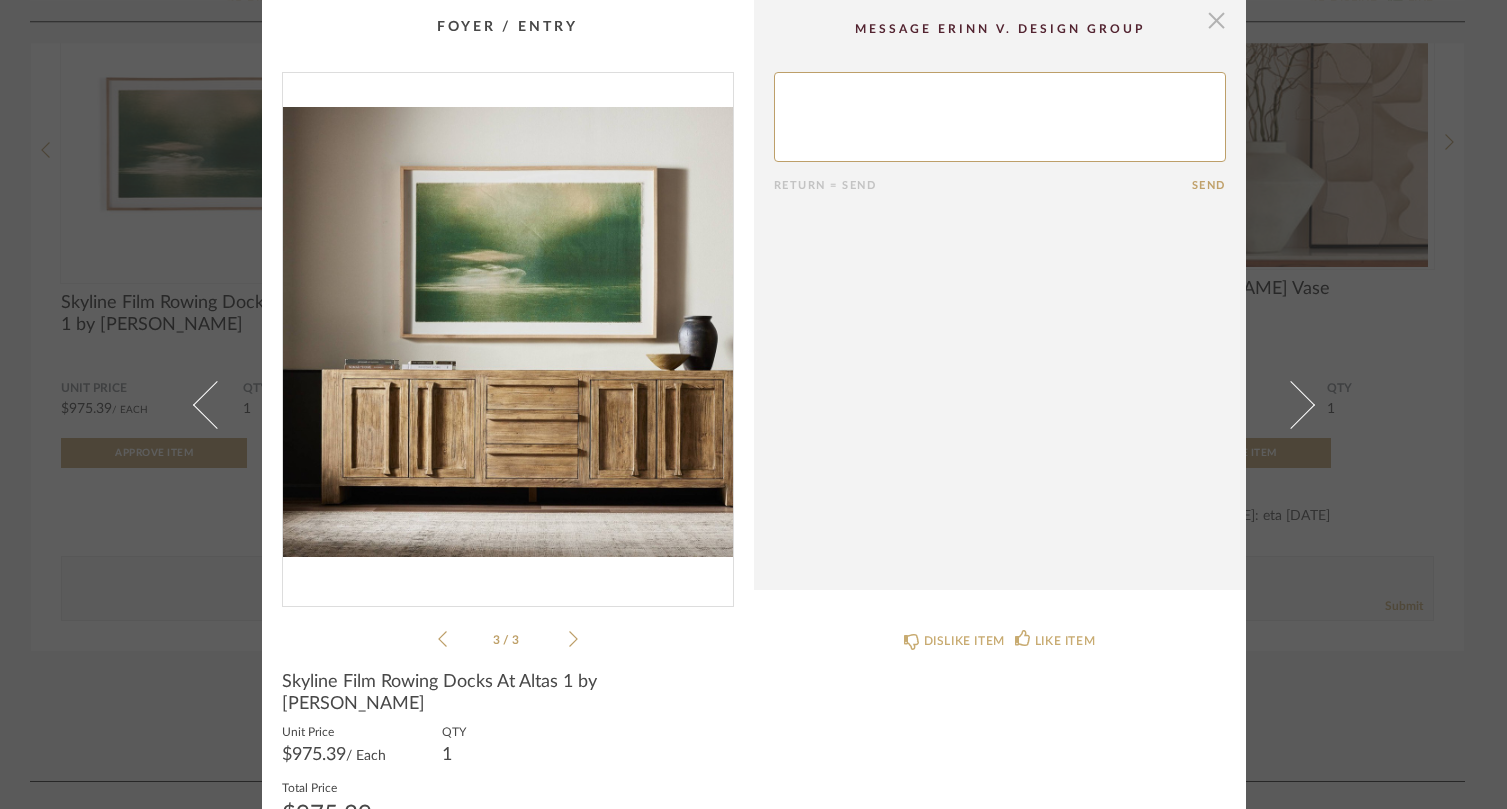 click at bounding box center [1217, 20] 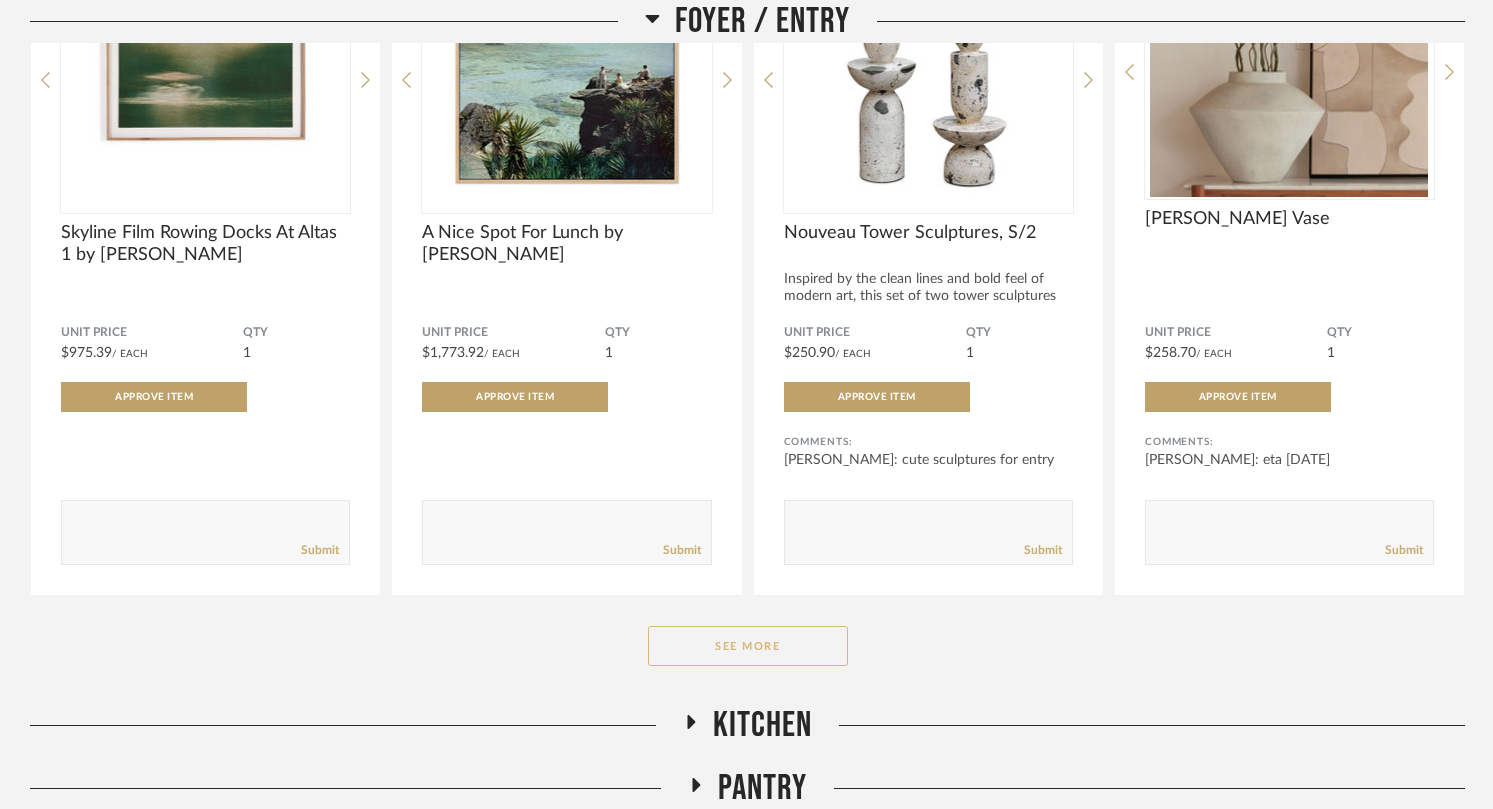 scroll, scrollTop: 738, scrollLeft: 0, axis: vertical 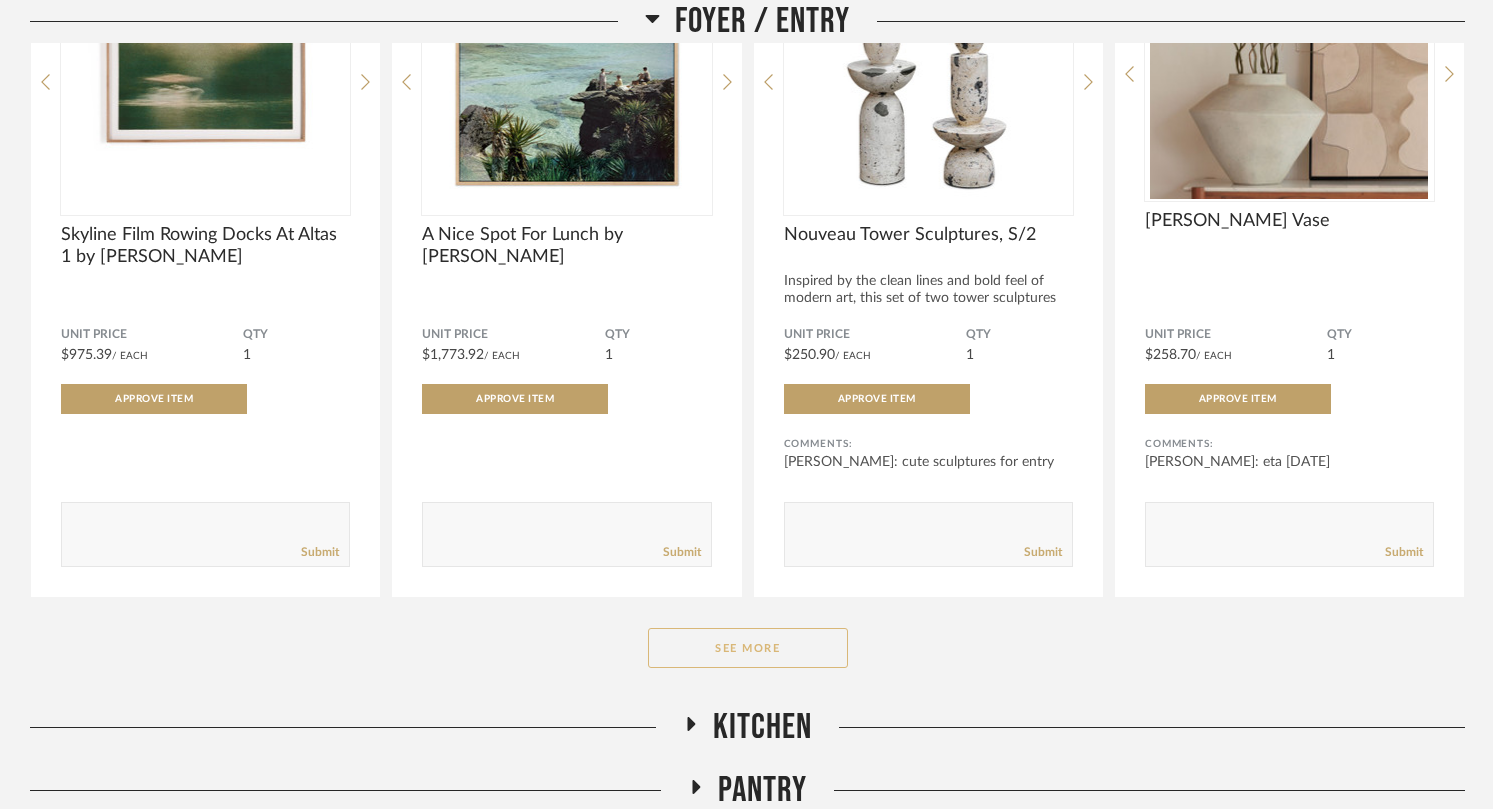 click on "See More" 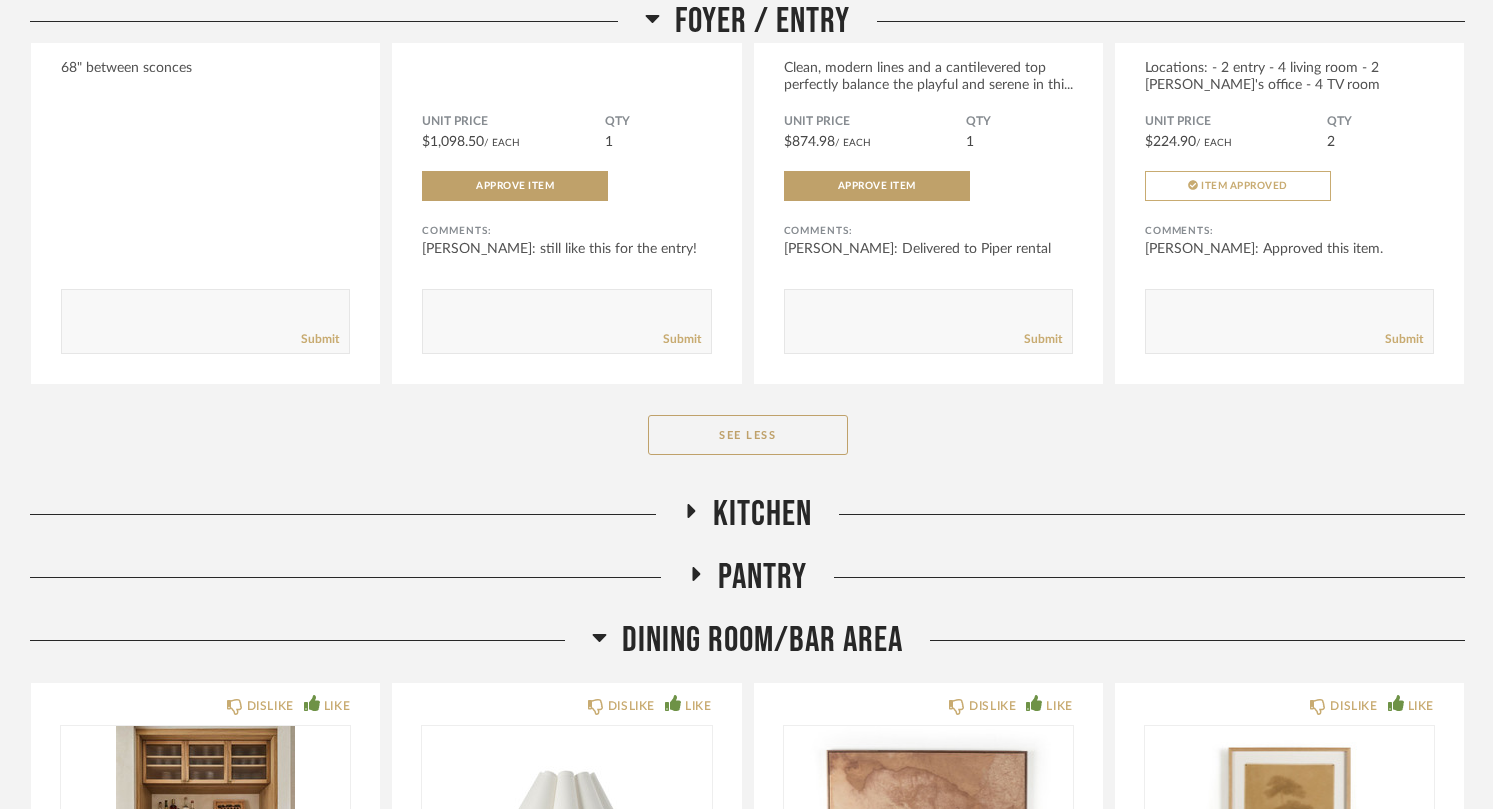 scroll, scrollTop: 1656, scrollLeft: 0, axis: vertical 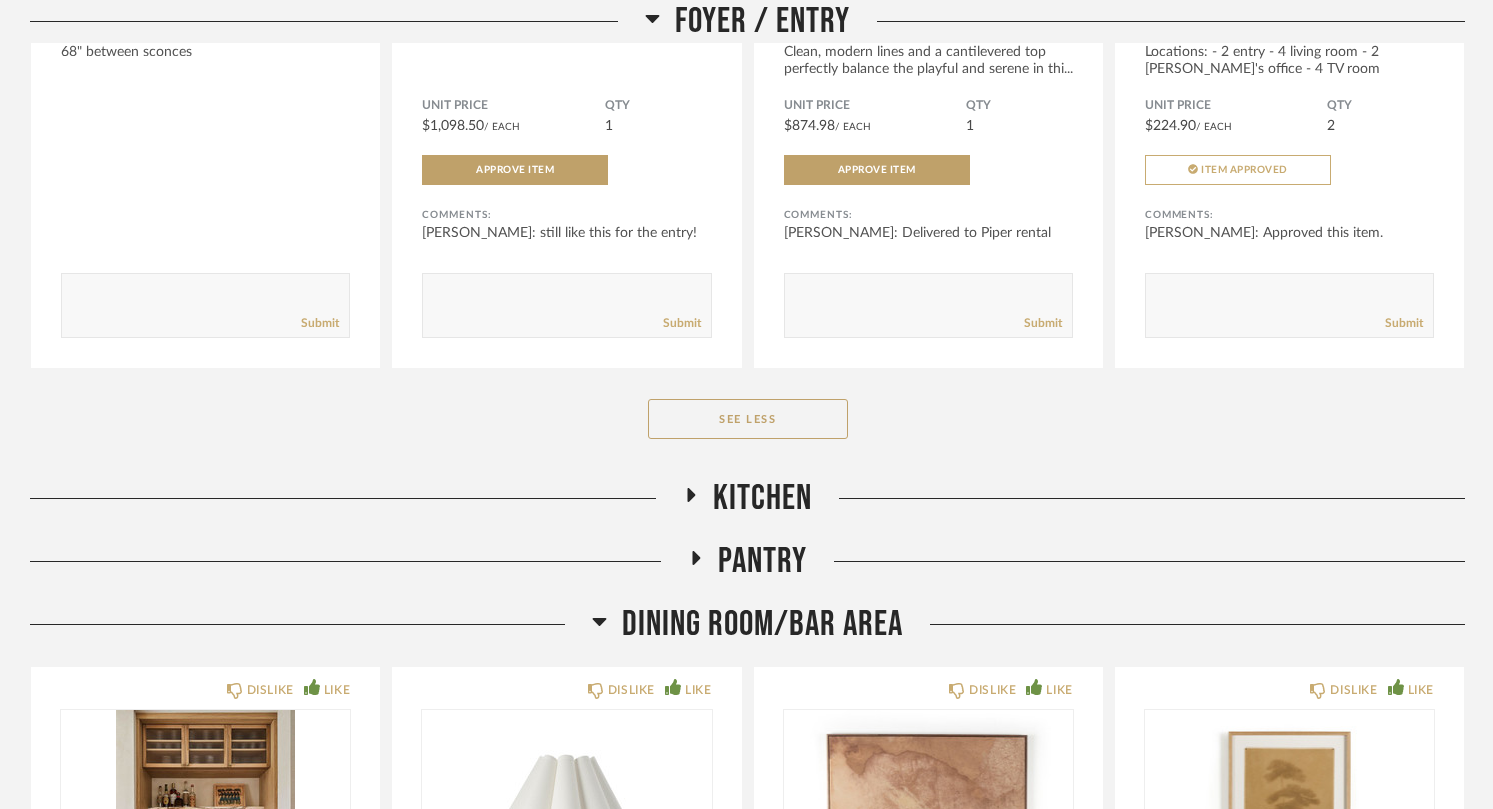 click on "Pantry" 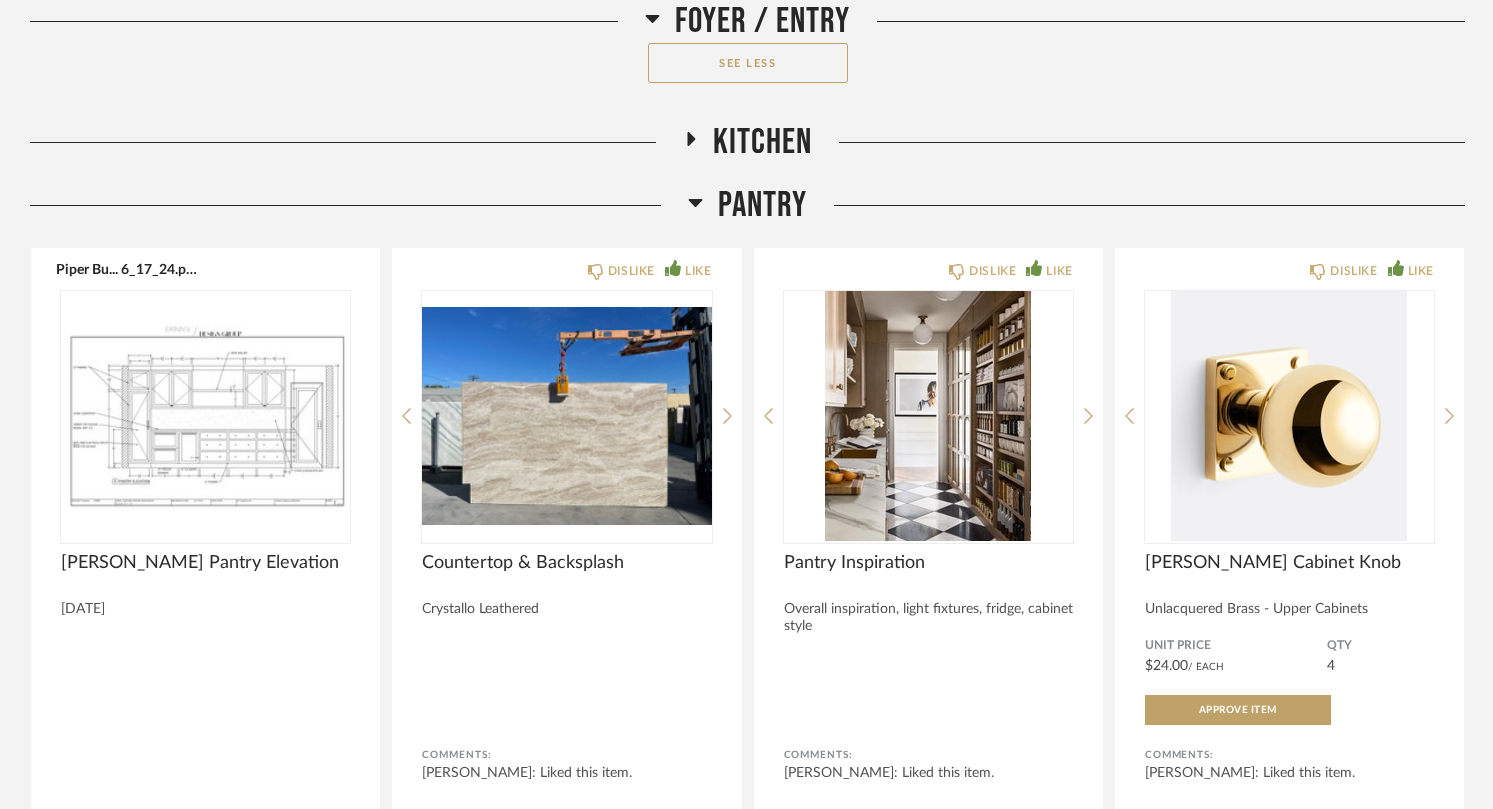 scroll, scrollTop: 2037, scrollLeft: 0, axis: vertical 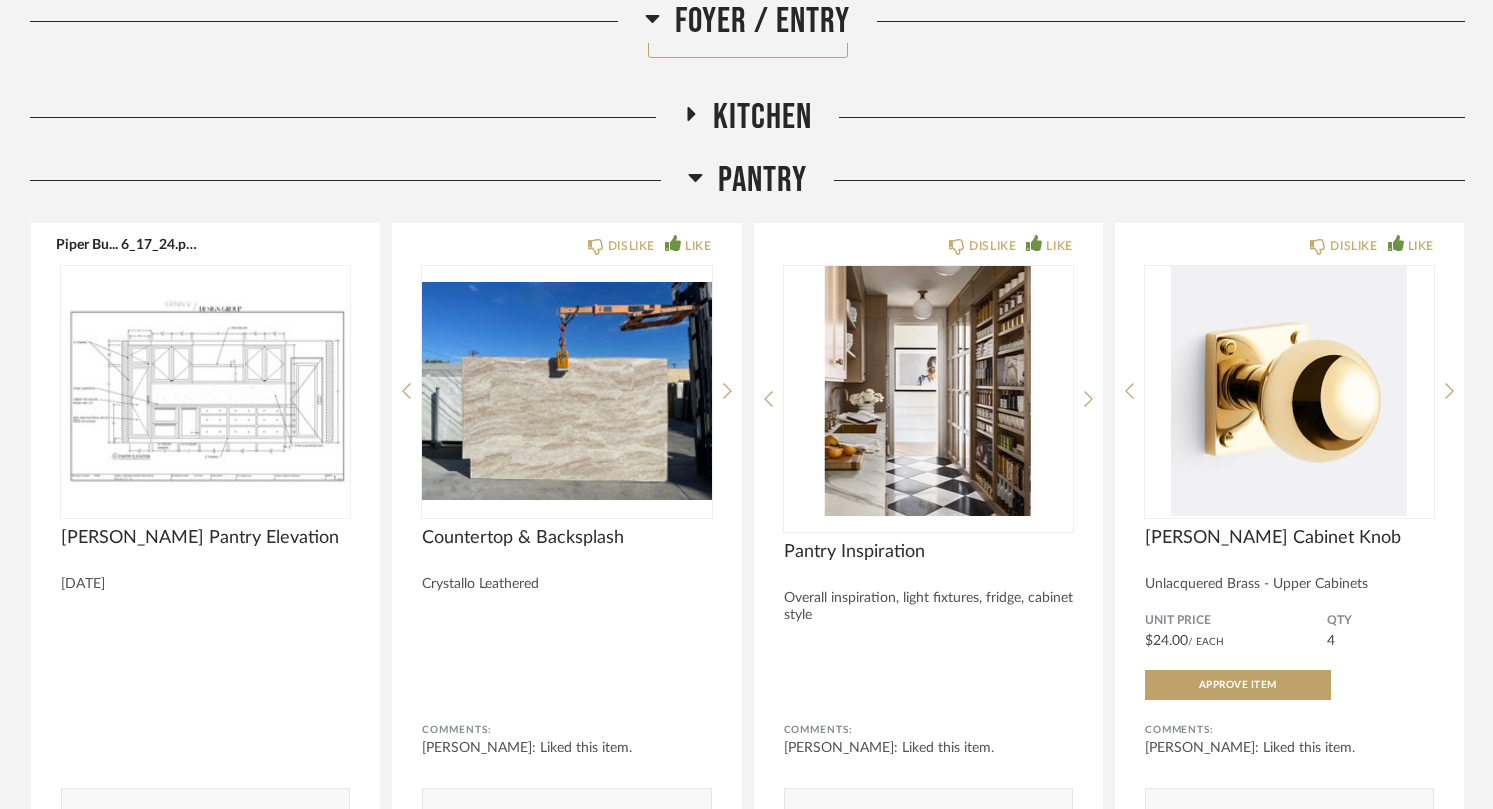 click on "Pantry" 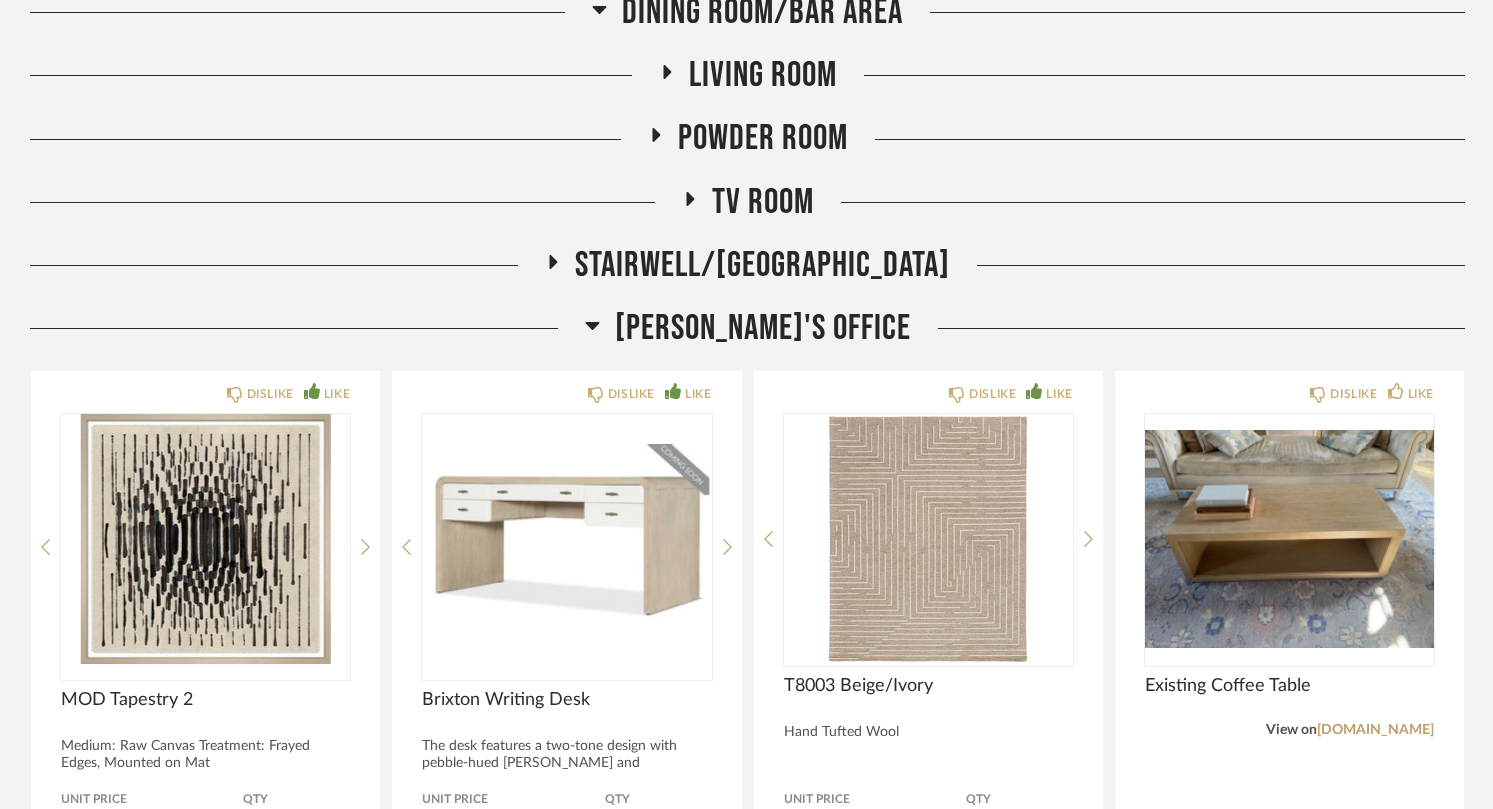 scroll, scrollTop: 5155, scrollLeft: 0, axis: vertical 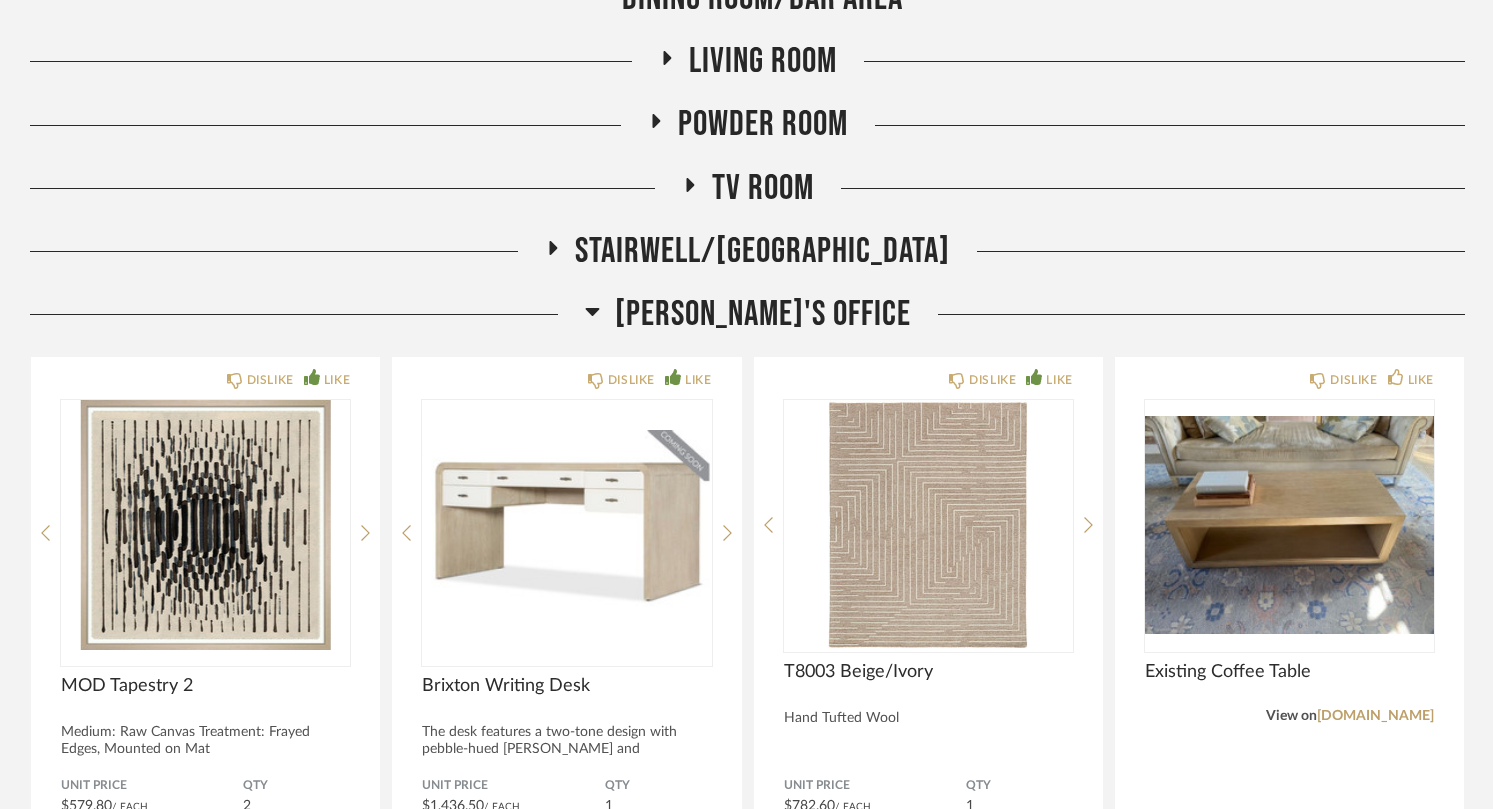 click on "Living Room" 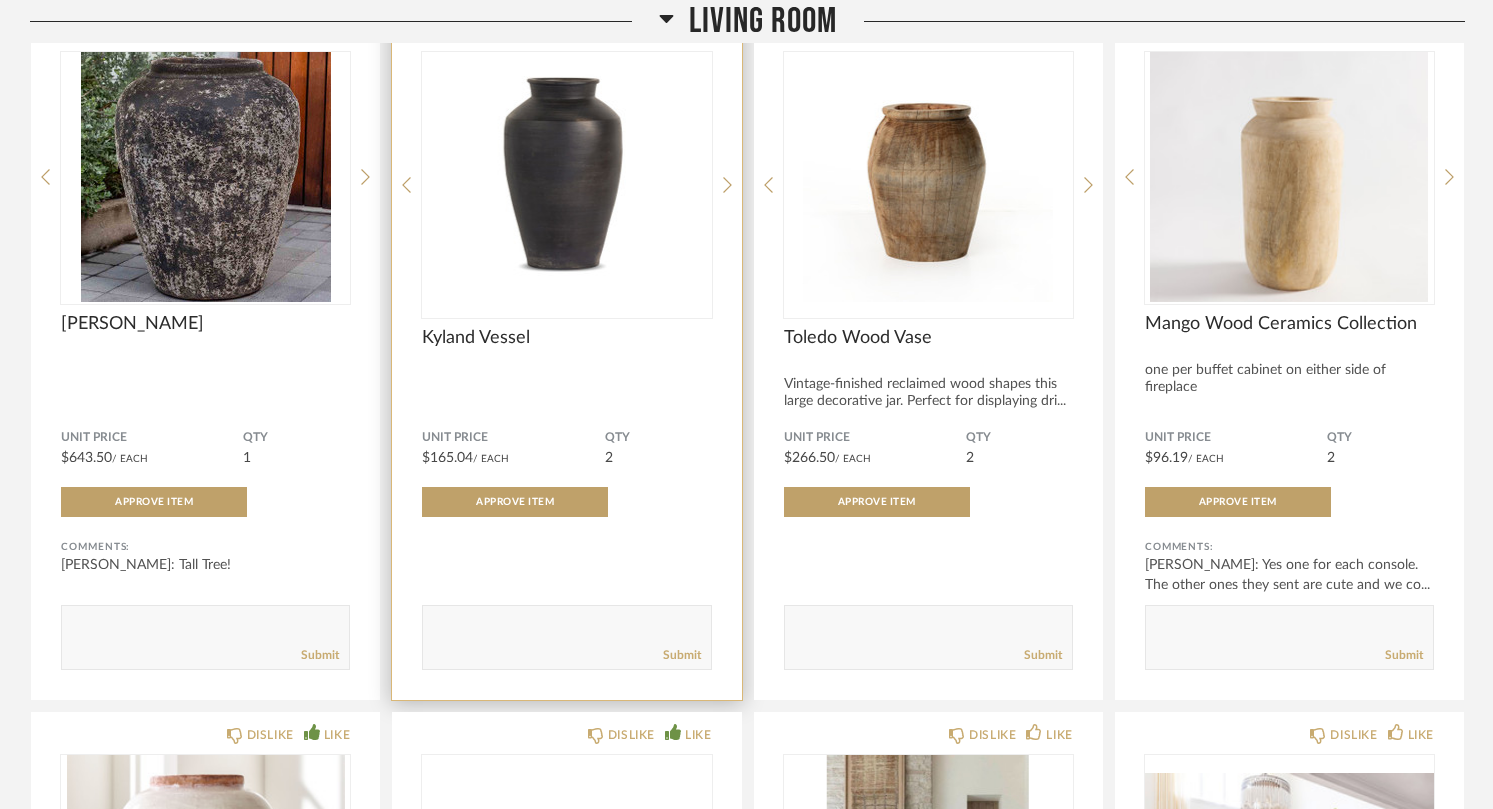 scroll, scrollTop: 5249, scrollLeft: 0, axis: vertical 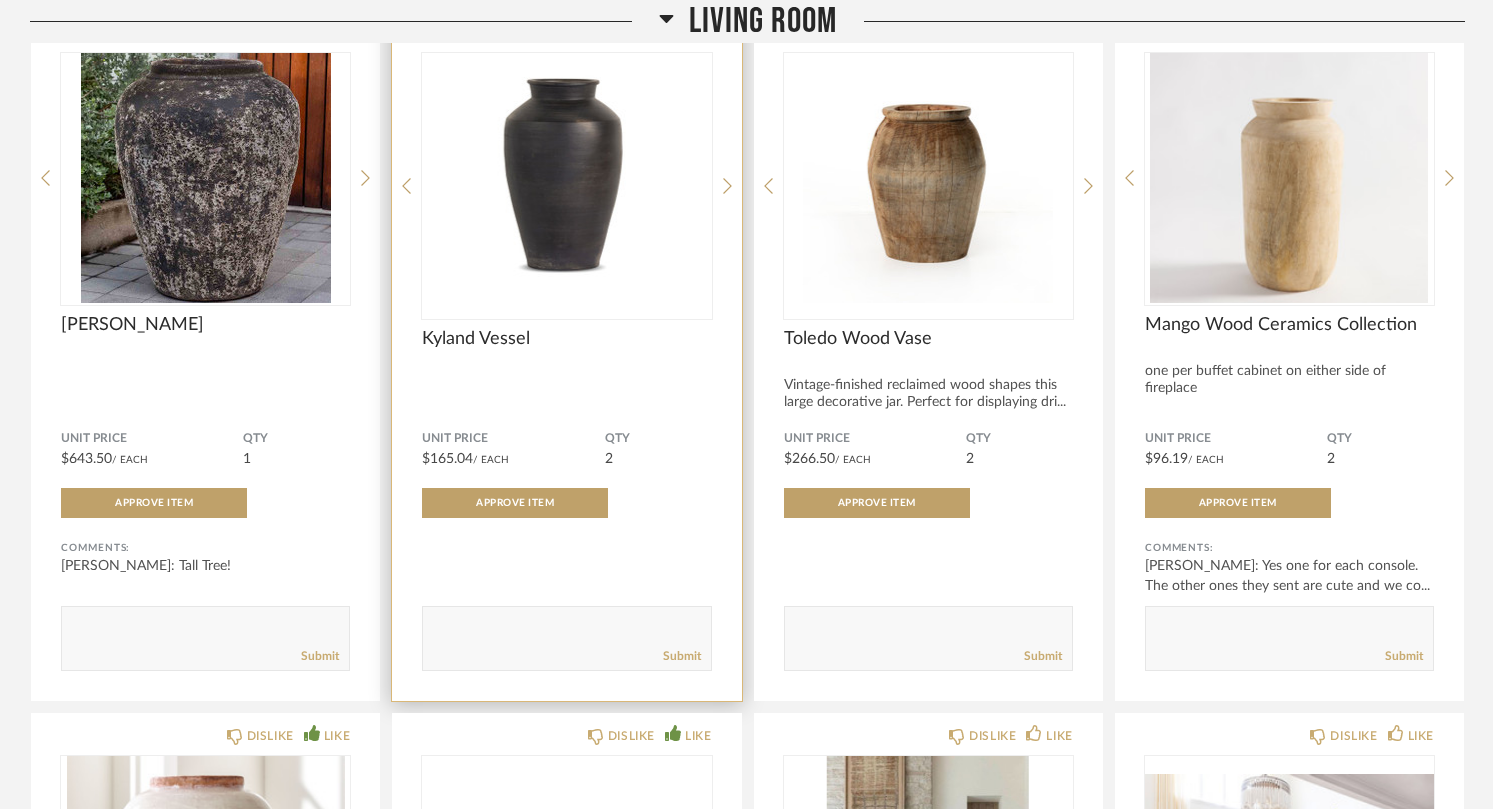click at bounding box center [566, 178] 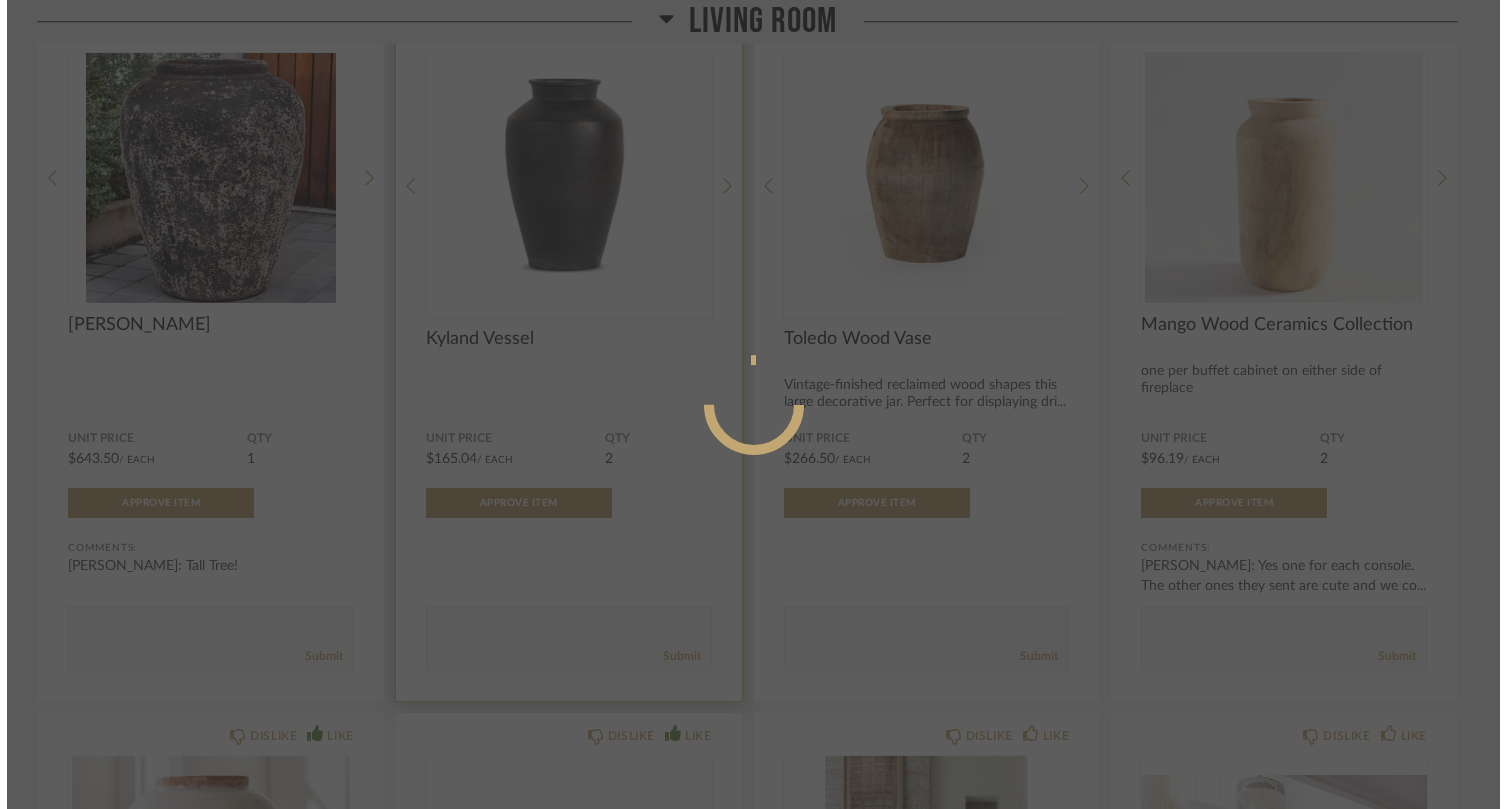 scroll, scrollTop: 0, scrollLeft: 0, axis: both 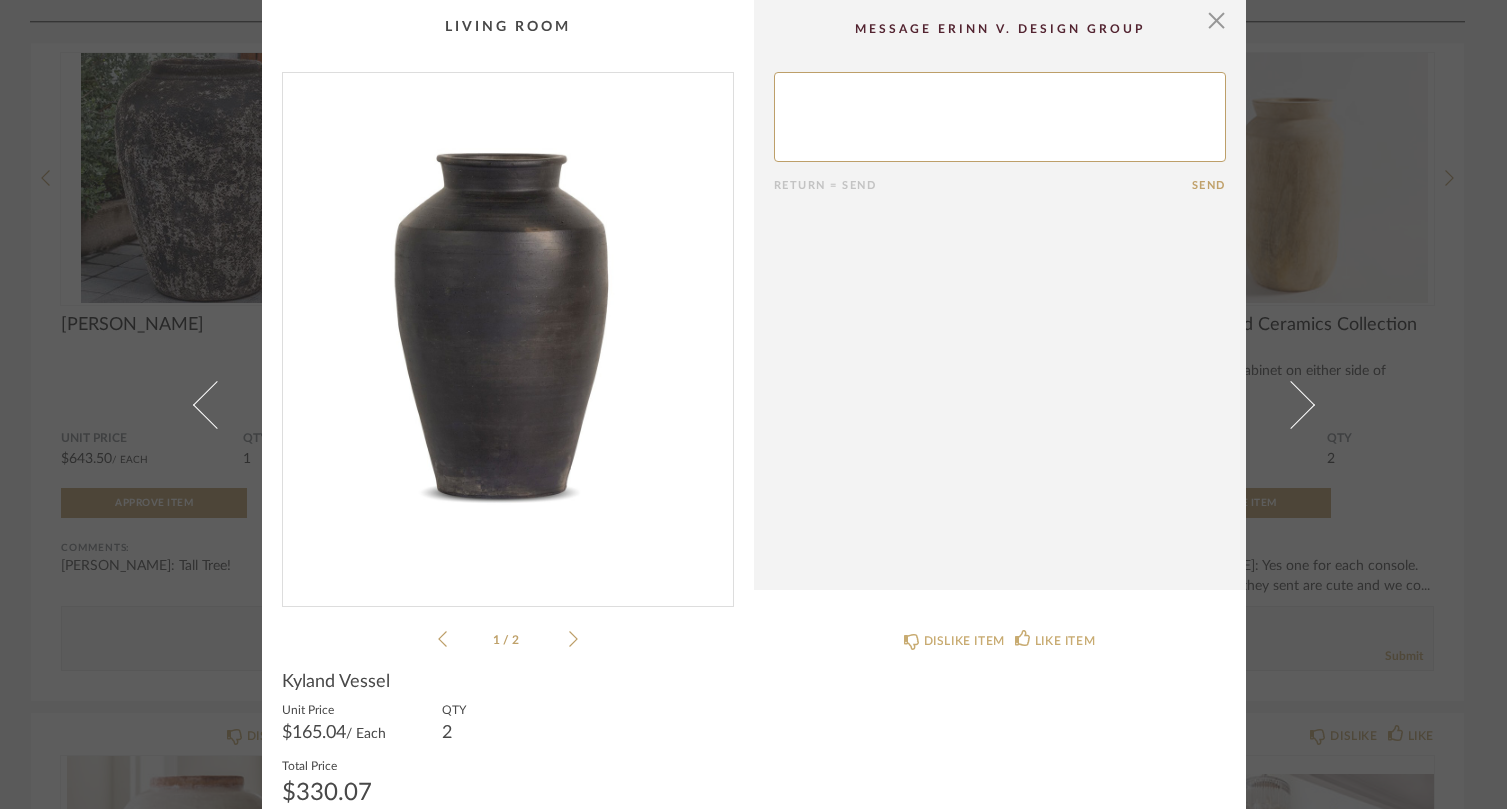 click on "1 / 2" 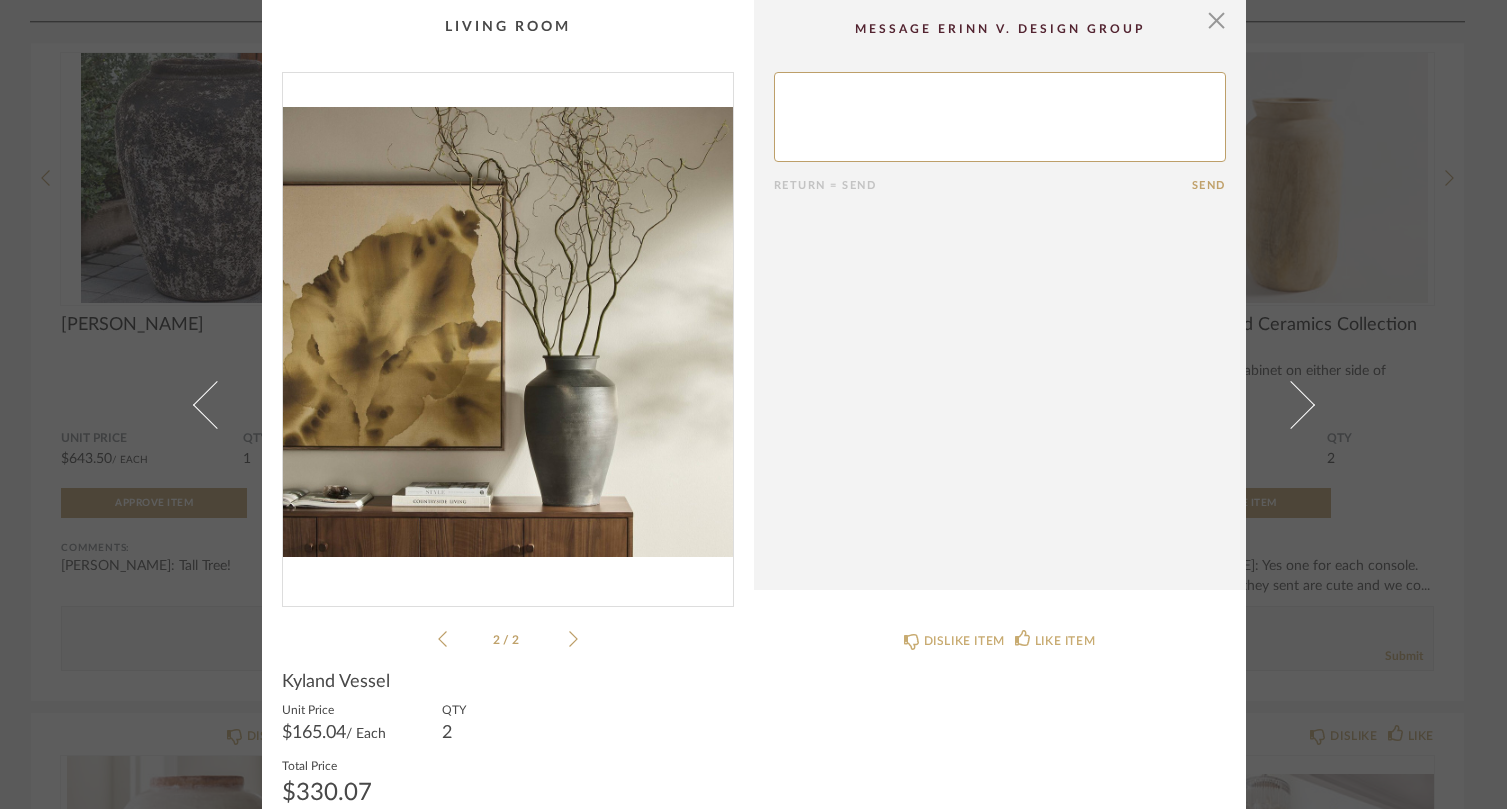 click on "2 / 2" 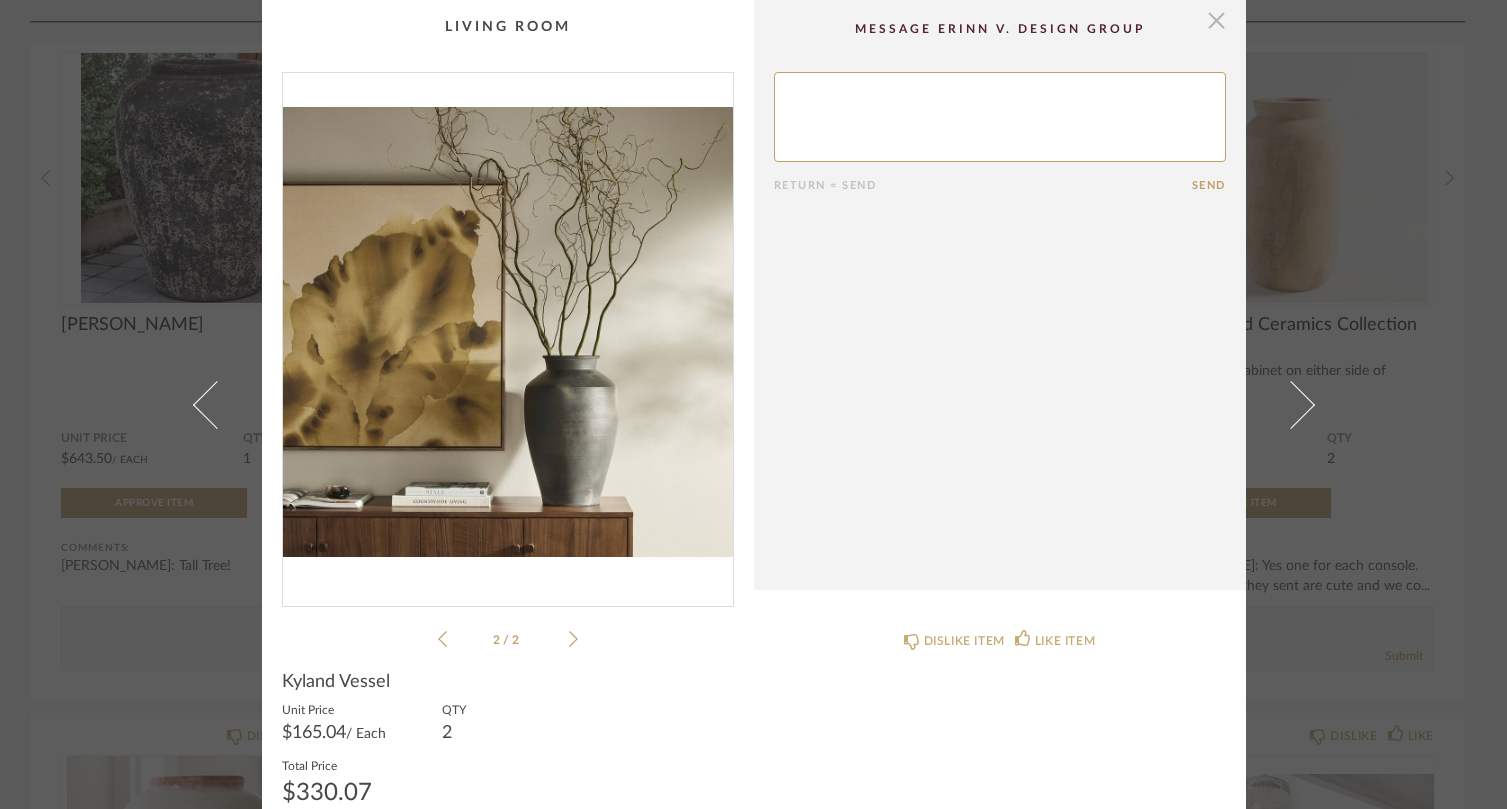 click at bounding box center (1217, 20) 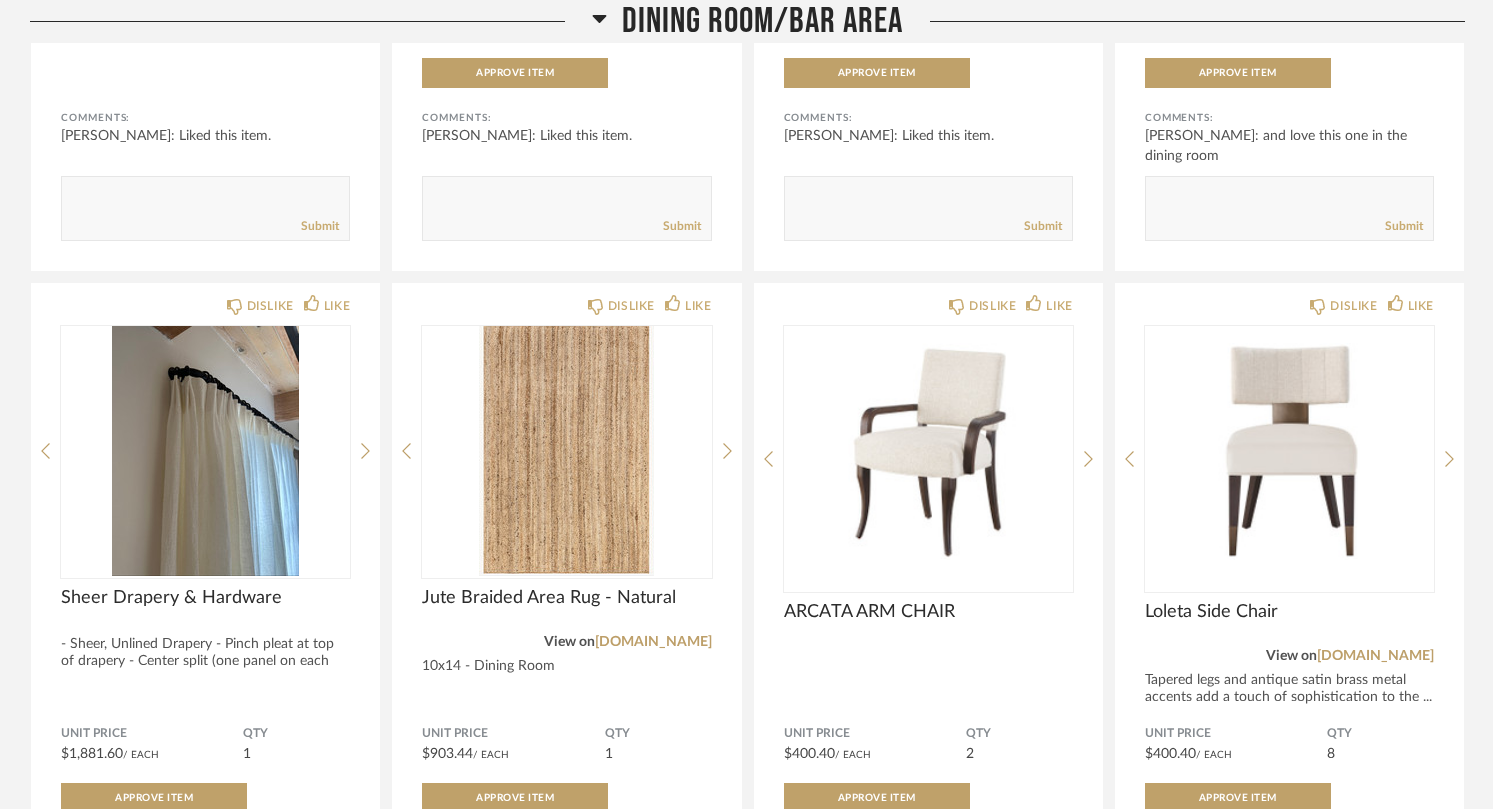 scroll, scrollTop: 2714, scrollLeft: 0, axis: vertical 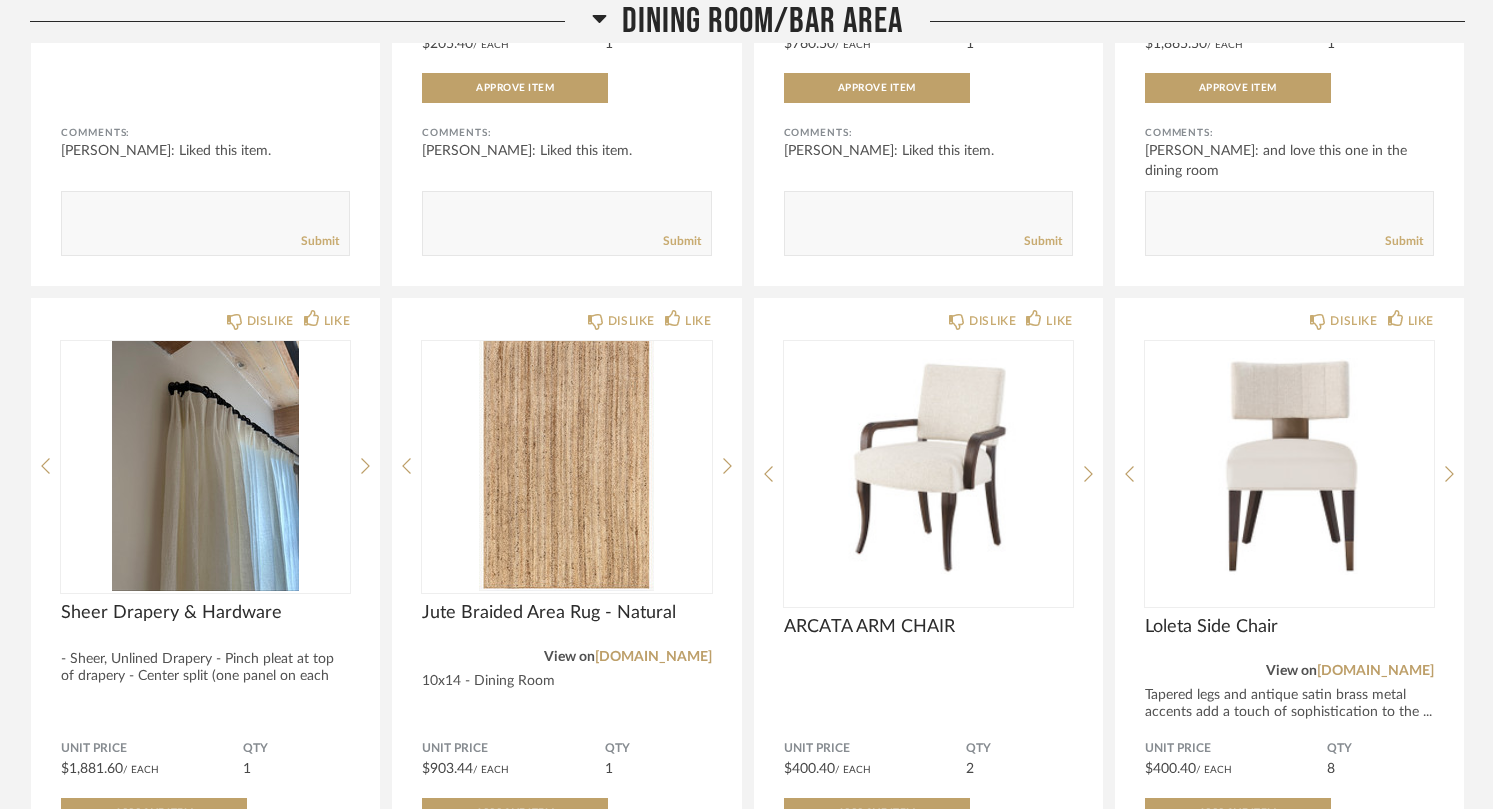 click 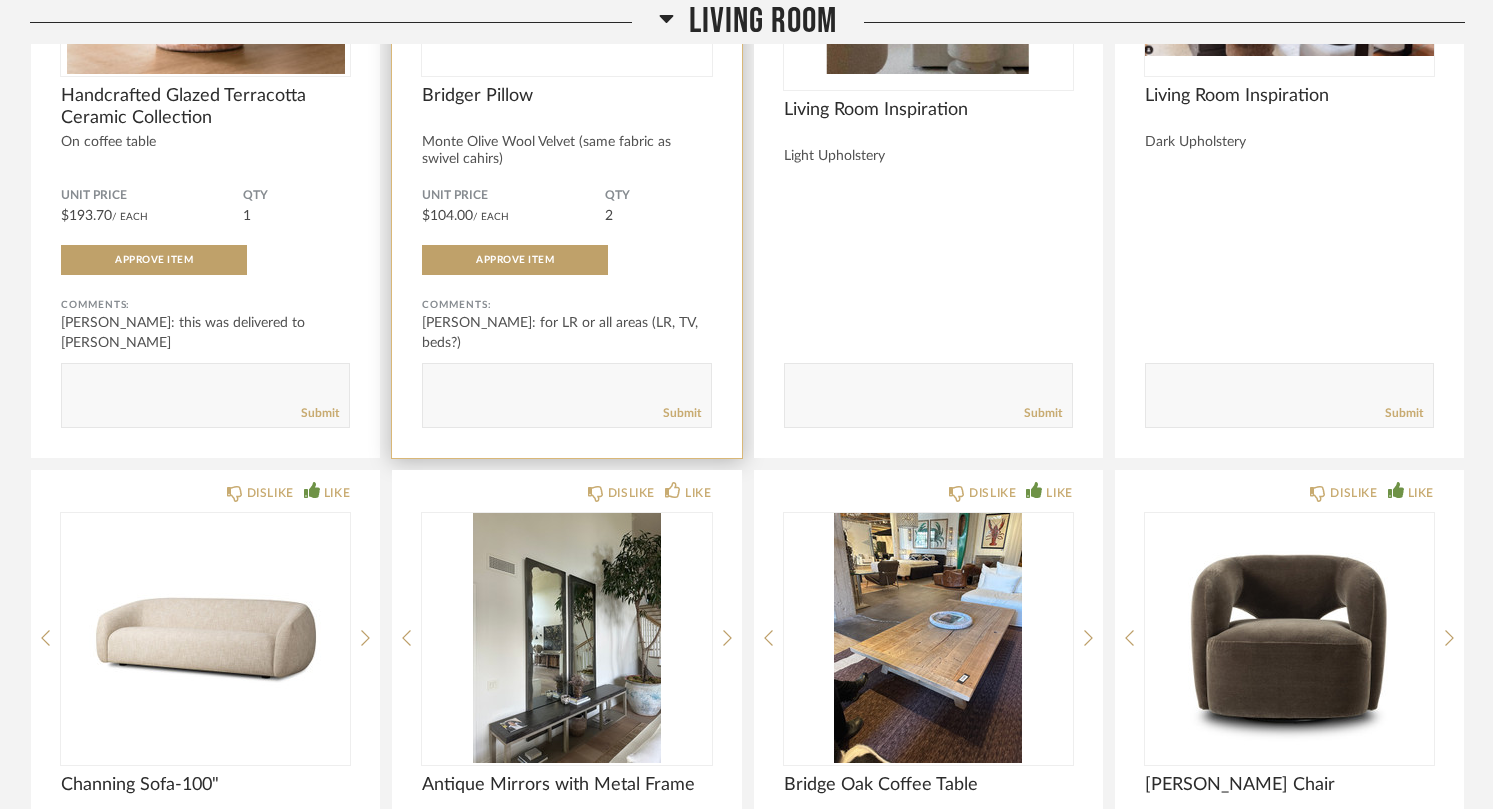 scroll, scrollTop: 3346, scrollLeft: 0, axis: vertical 